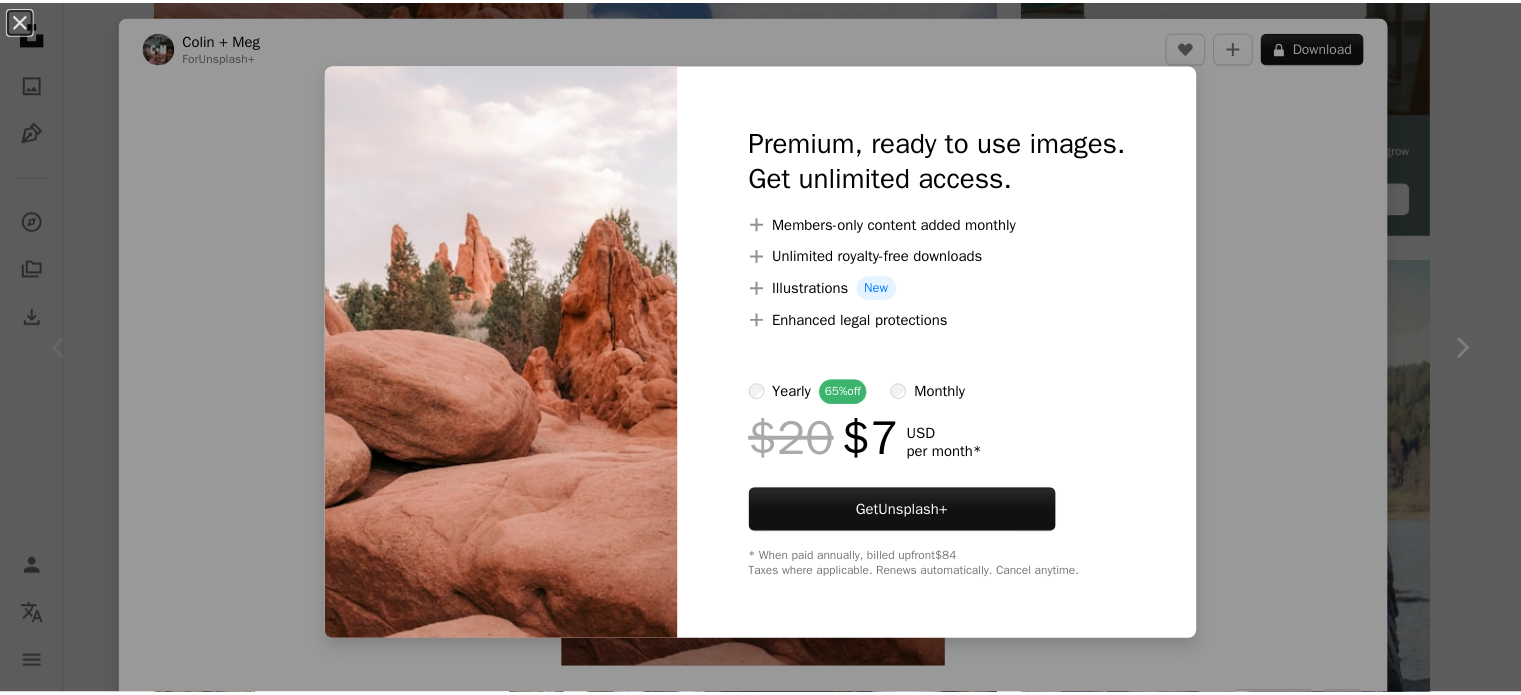 scroll, scrollTop: 800, scrollLeft: 0, axis: vertical 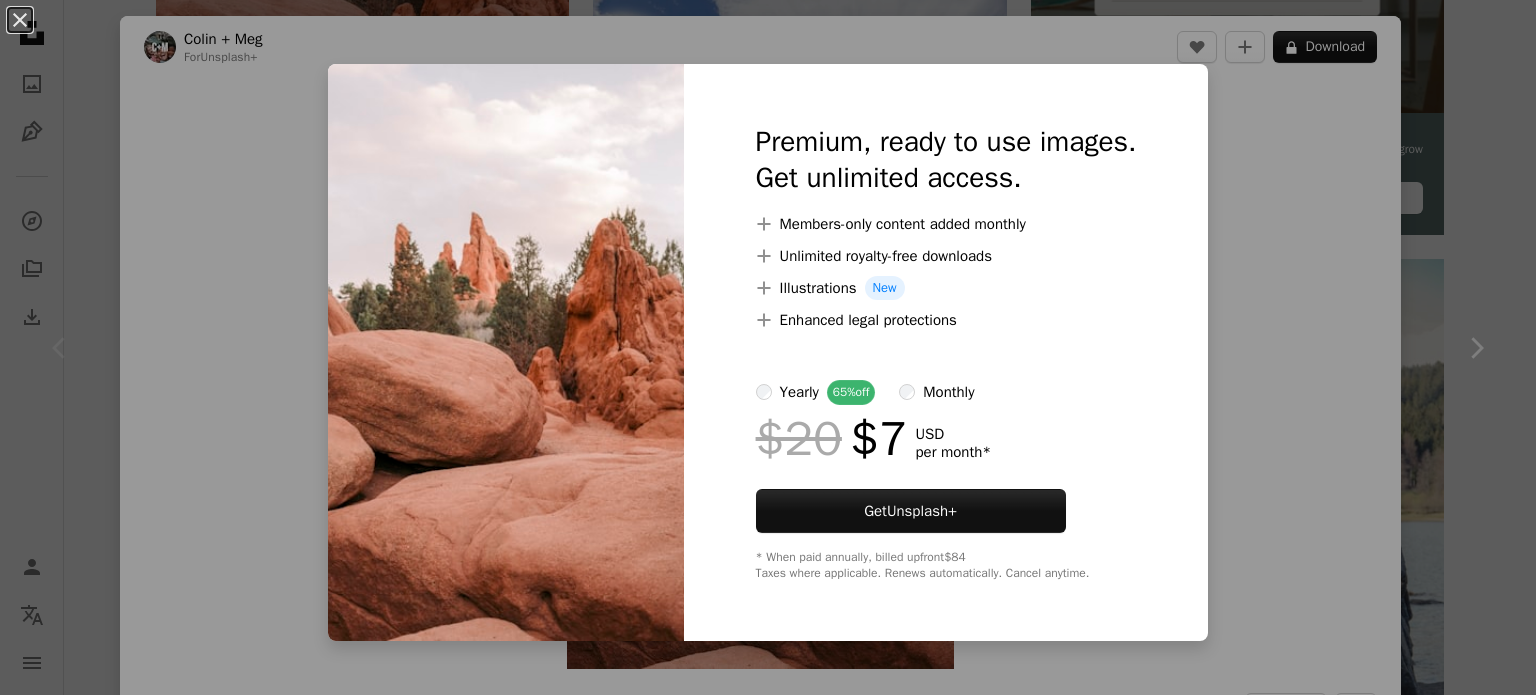 click on "An X shape Premium, ready to use images. Get unlimited access. A plus sign Members-only content added monthly A plus sign Unlimited royalty-free downloads A plus sign Illustrations  New A plus sign Enhanced legal protections yearly 65%  off monthly $20   $7 USD per month * Get  Unsplash+ * When paid annually, billed upfront  $84 Taxes where applicable. Renews automatically. Cancel anytime." at bounding box center [768, 347] 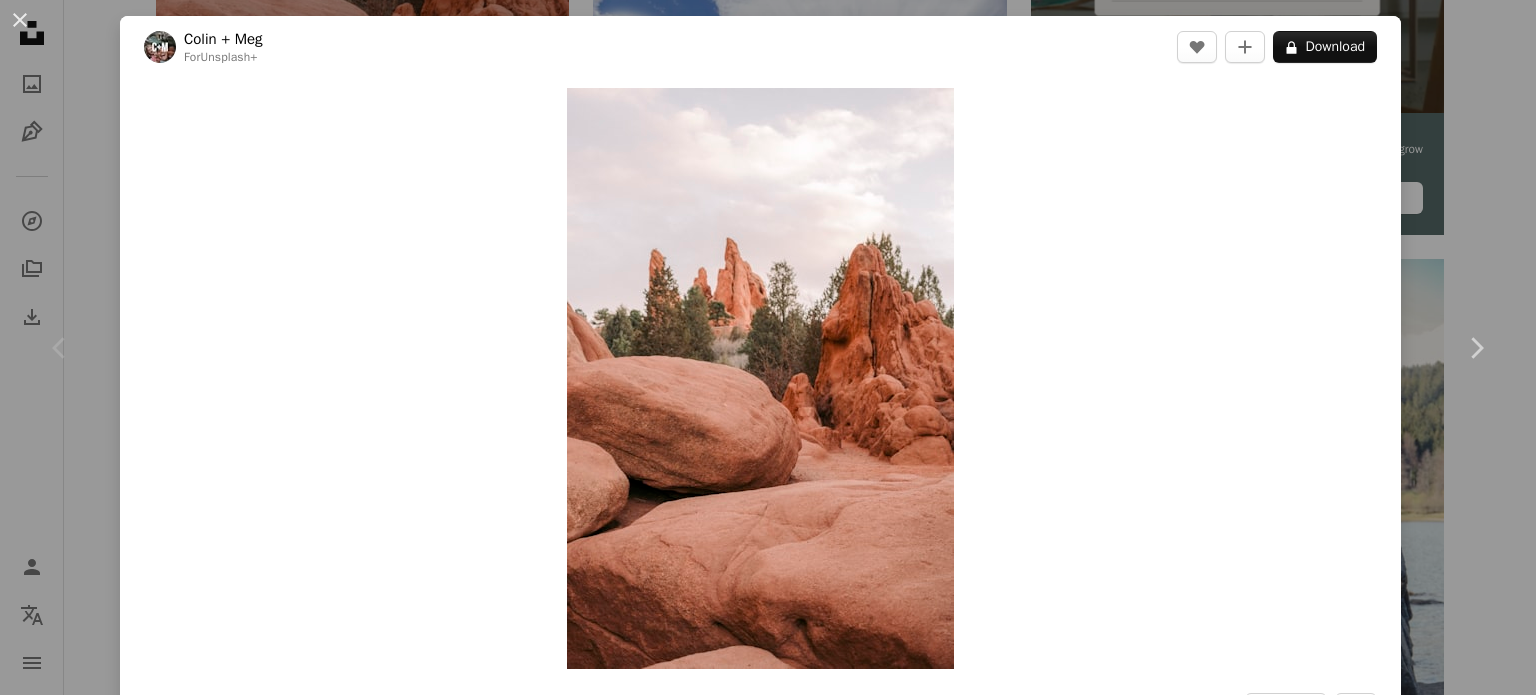 click on "An X shape Chevron left Chevron right Colin + Meg For Unsplash+ A heart A plus sign A lock Download Zoom in Featured in Earth Hour A forward-right arrow Share More Actions Calendar outlined Published on December 14, 2022 Safety Licensed under the Unsplash+ License rock rocks climbing big rock red rocks red rock boulder Free images From this series Chevron right Plus sign for Unsplash+ Plus sign for Unsplash+ Plus sign for Unsplash+ Plus sign for Unsplash+ Plus sign for Unsplash+ Plus sign for Unsplash+ Plus sign for Unsplash+ Plus sign for Unsplash+ Plus sign for Unsplash+ Plus sign for Unsplash+ Related images Plus sign for Unsplash+ A heart A plus sign Colin + Meg For Unsplash+ A lock Plus sign for Unsplash+ A heart A plus sign Jason Hawke 🇨🇦 For Unsplash+ A lock Plus sign for Unsplash+ A heart A plus sign Jason Hawke 🇨🇦 For Unsplash+ A lock Plus sign for Unsplash+ A heart A plus sign Getty Images For Unsplash+ A lock Plus sign for Unsplash+ A heart A plus sign Arnaud Mariat" at bounding box center (768, 347) 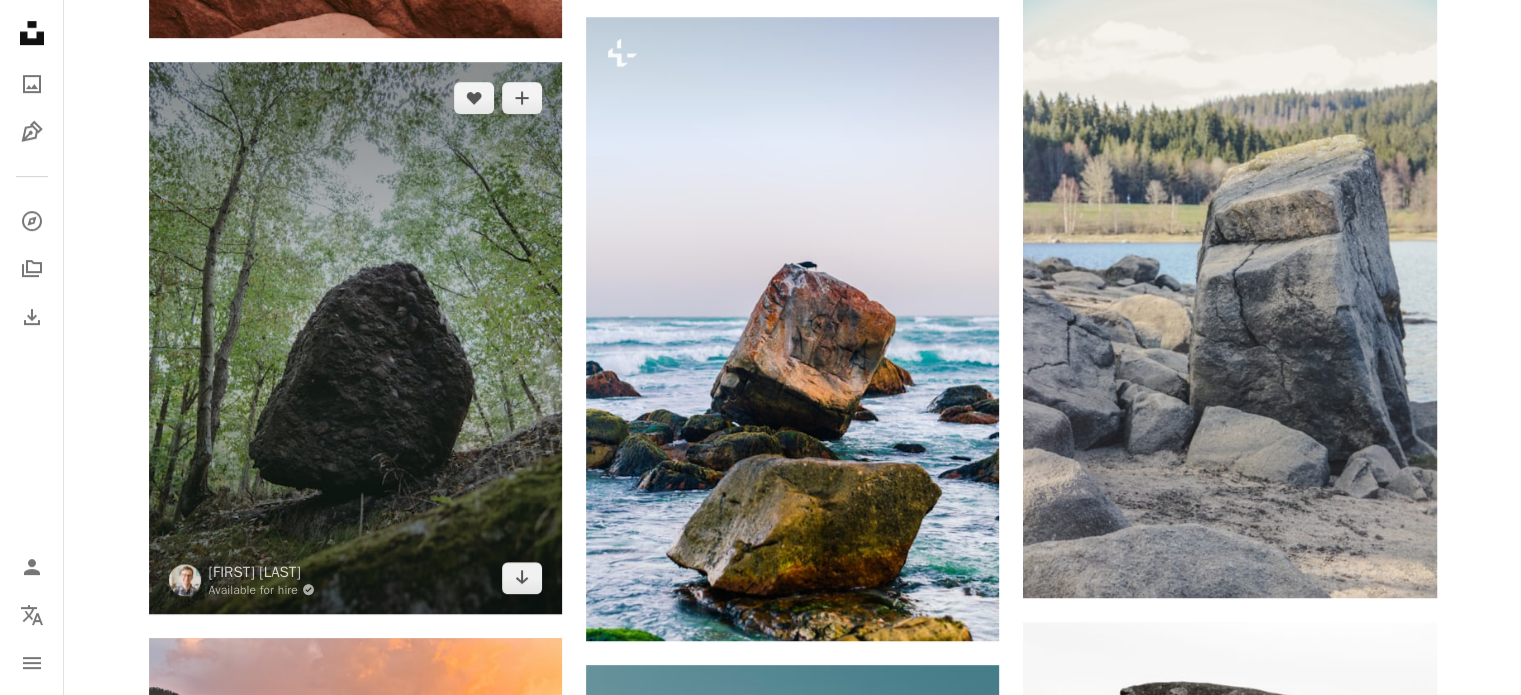 scroll, scrollTop: 1100, scrollLeft: 0, axis: vertical 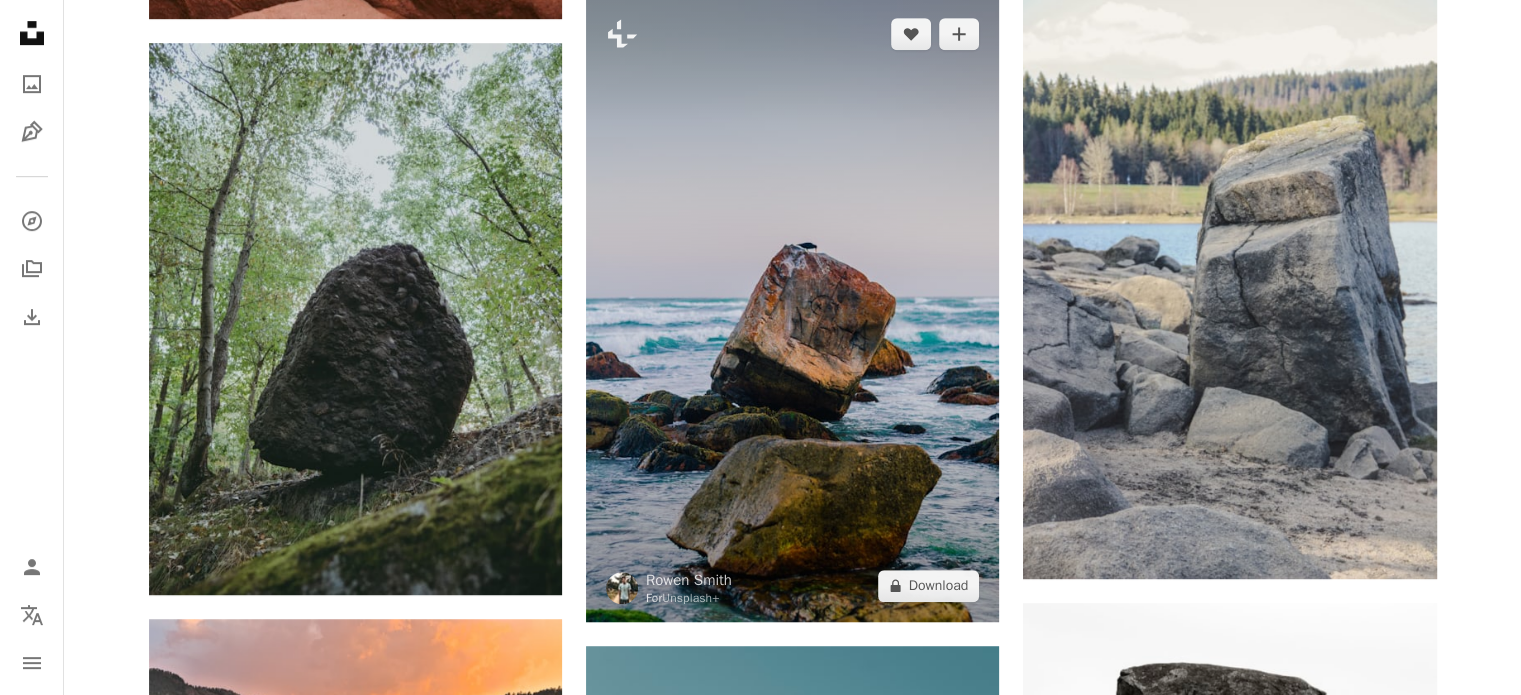 click at bounding box center (792, 310) 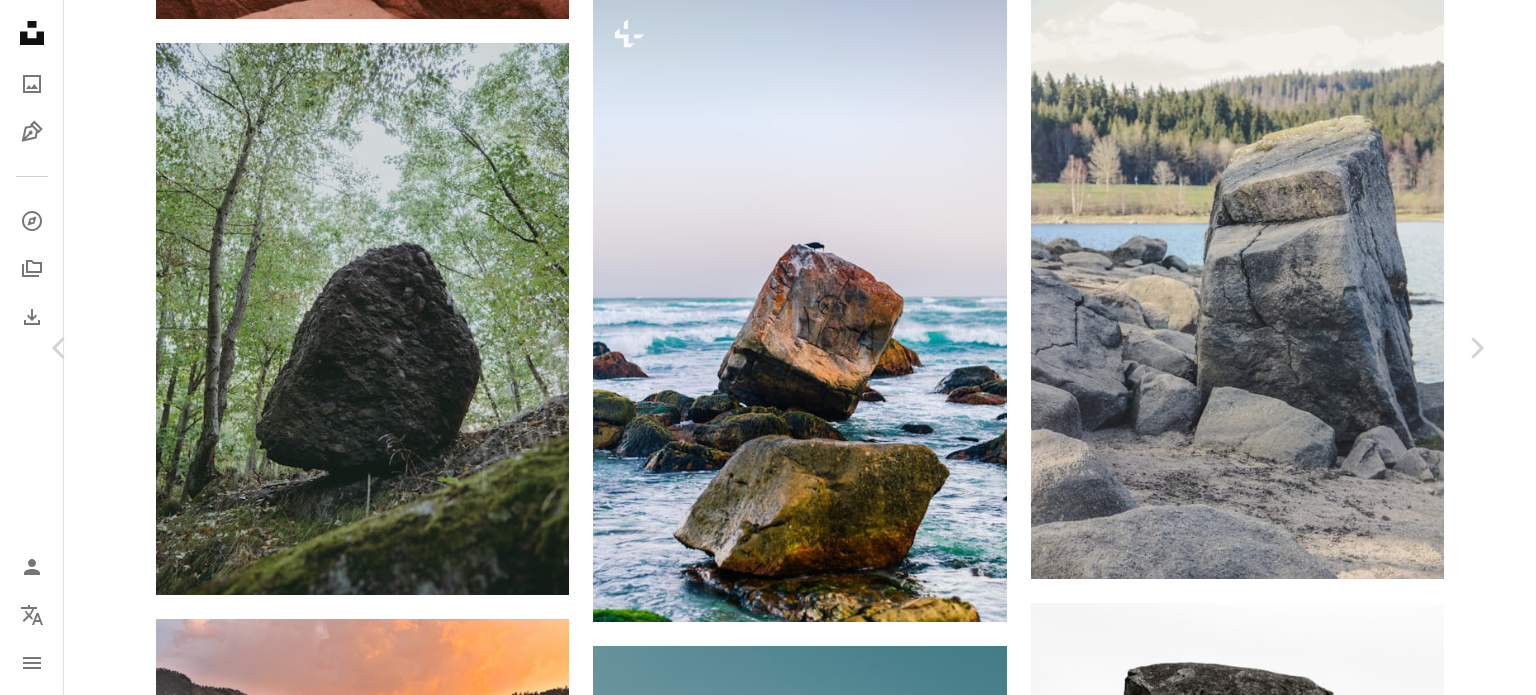 click on "[FIRST] [LAST] For Unsplash+ A heart A plus sign A lock Download Zoom in A forward-right arrow Share More Actions Happy Solitude in [CITY]. A series of images taken in [MONTH], trying to find moments at [LOCATION], while loving every moment. A map marker [LOCATION], [STREET], [CITY], [STATE], [COUNTRY] Calendar outlined Published on January 14, 2023 Safety Licensed under the Unsplash+ License travel sea sunset bird rock [CITY] scenic tourism blue ocean sea view ocean view boulder ocean rocks [STATE] vertical images [LOCATION] [STATE] beach road [CITY] HD Wallpapers Related images Plus sign for Unsplash+ A heart A plus sign [FIRST] [LAST] For Unsplash+ A lock Download Plus sign for Unsplash+ A heart A plus sign [FIRST] [LAST] For Unsplash+ A lock Download Plus sign for Unsplash+ A heart A plus sign [FIRST] [LAST] For Unsplash+ A lock Download Plus sign for Unsplash+ A heart A plus sign [FIRST] [LAST] For" at bounding box center (768, 12594) 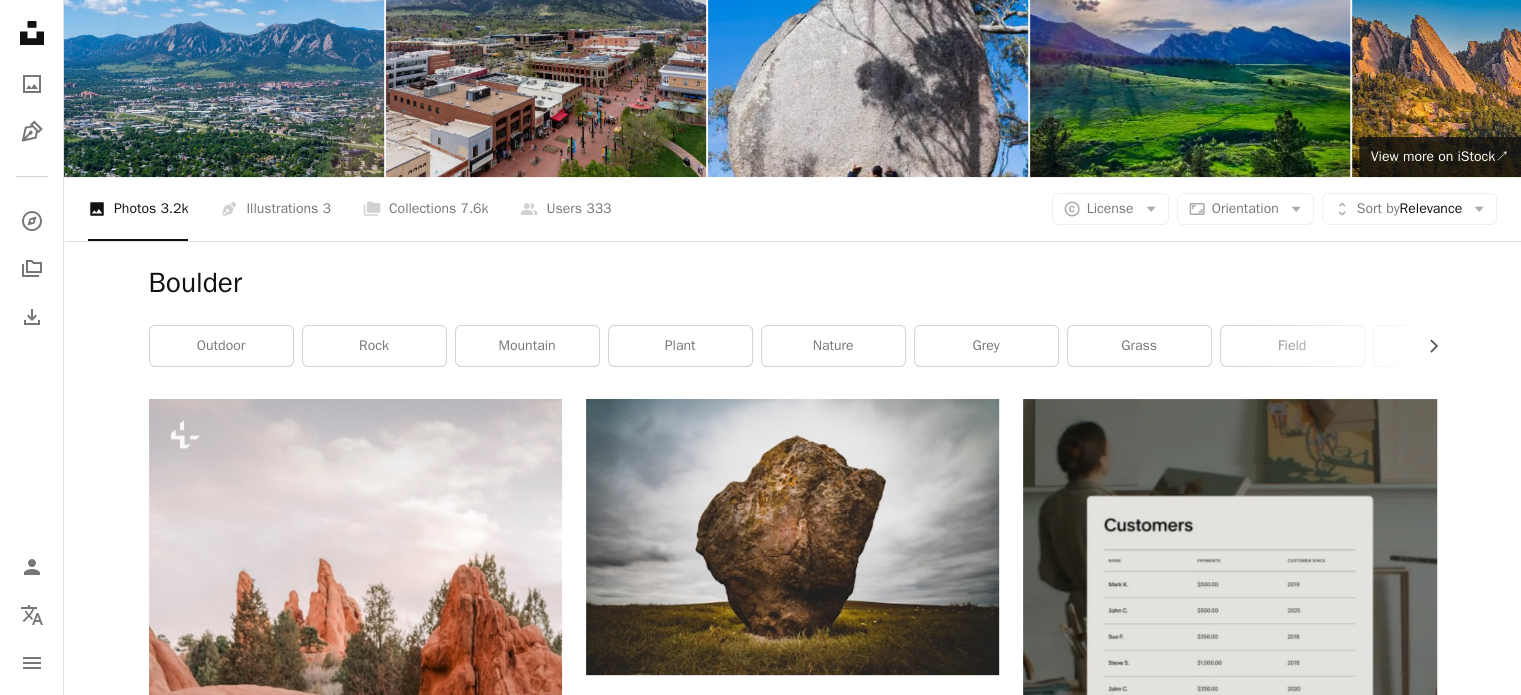scroll, scrollTop: 0, scrollLeft: 0, axis: both 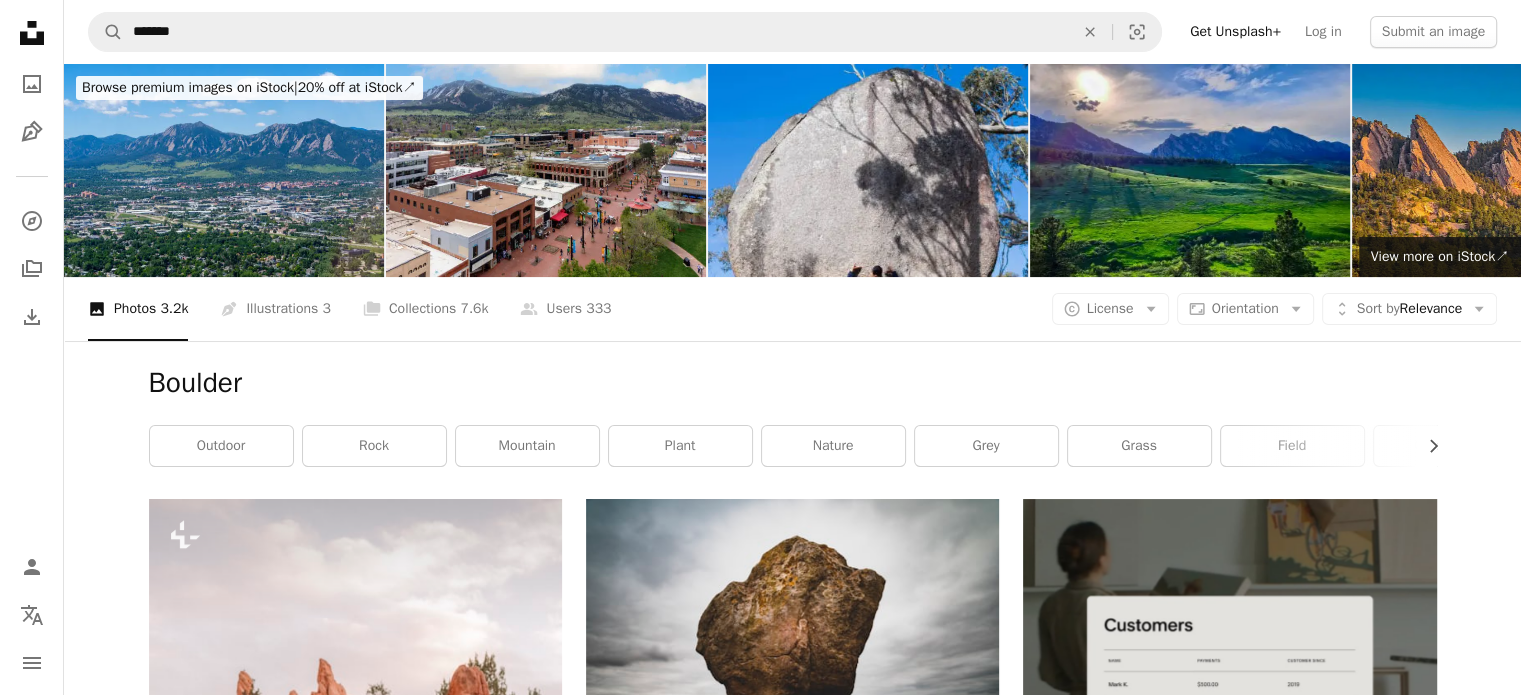 click on "Boulder" at bounding box center (793, 383) 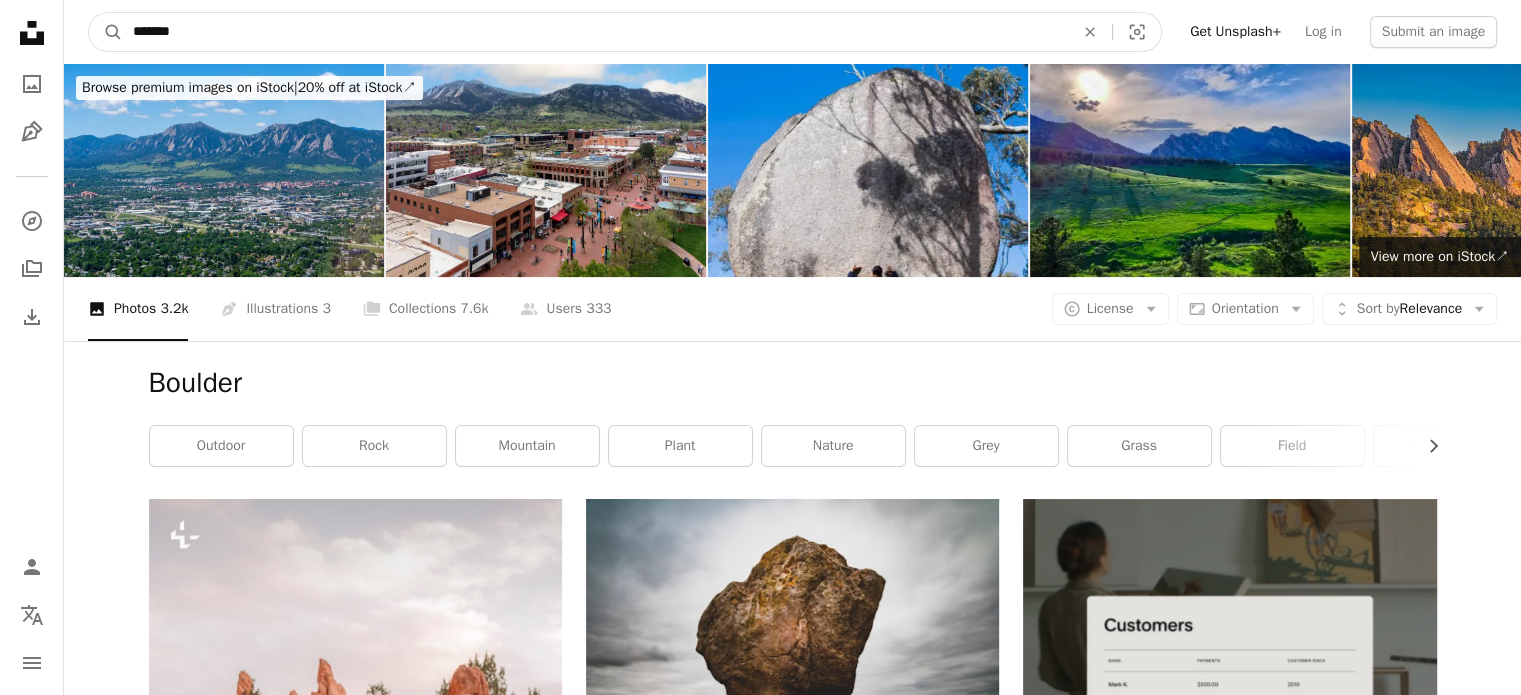 drag, startPoint x: 205, startPoint y: 35, endPoint x: 5, endPoint y: 12, distance: 201.31816 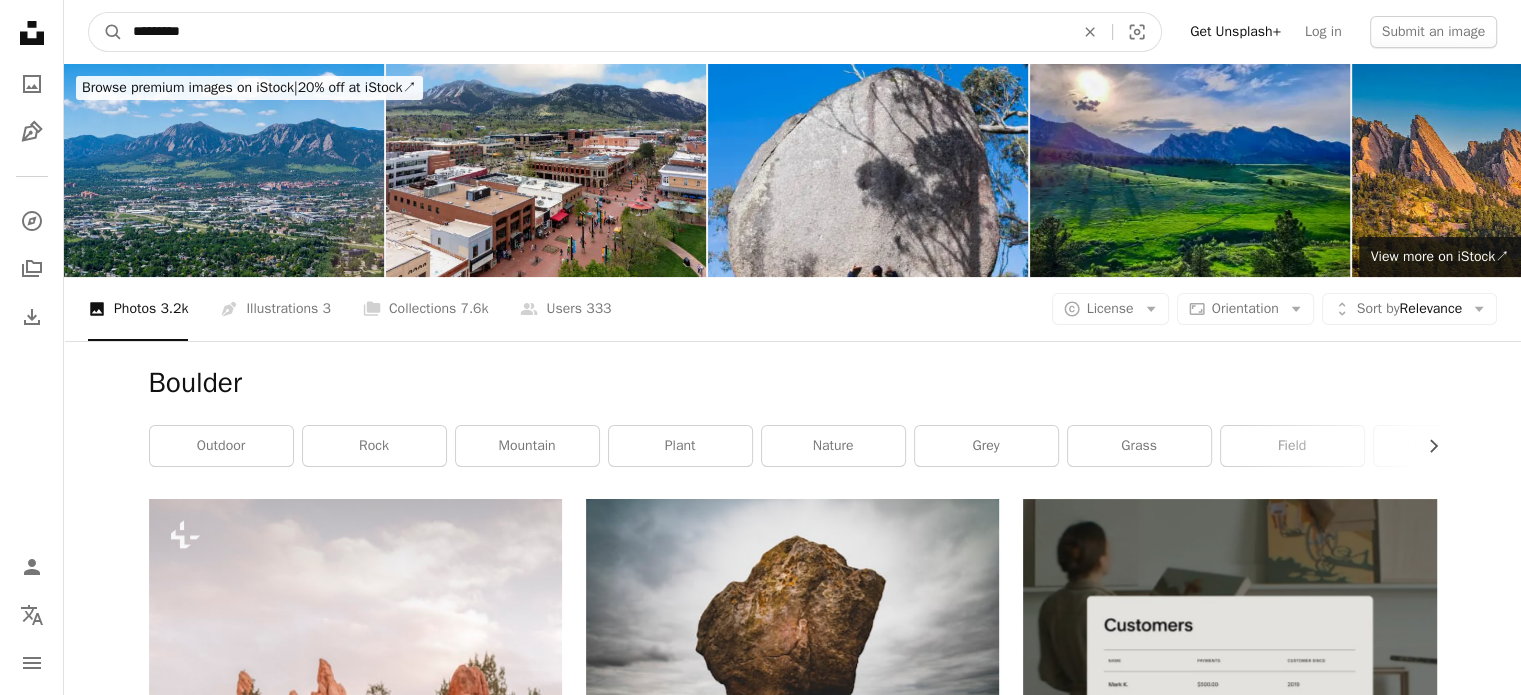 type on "**********" 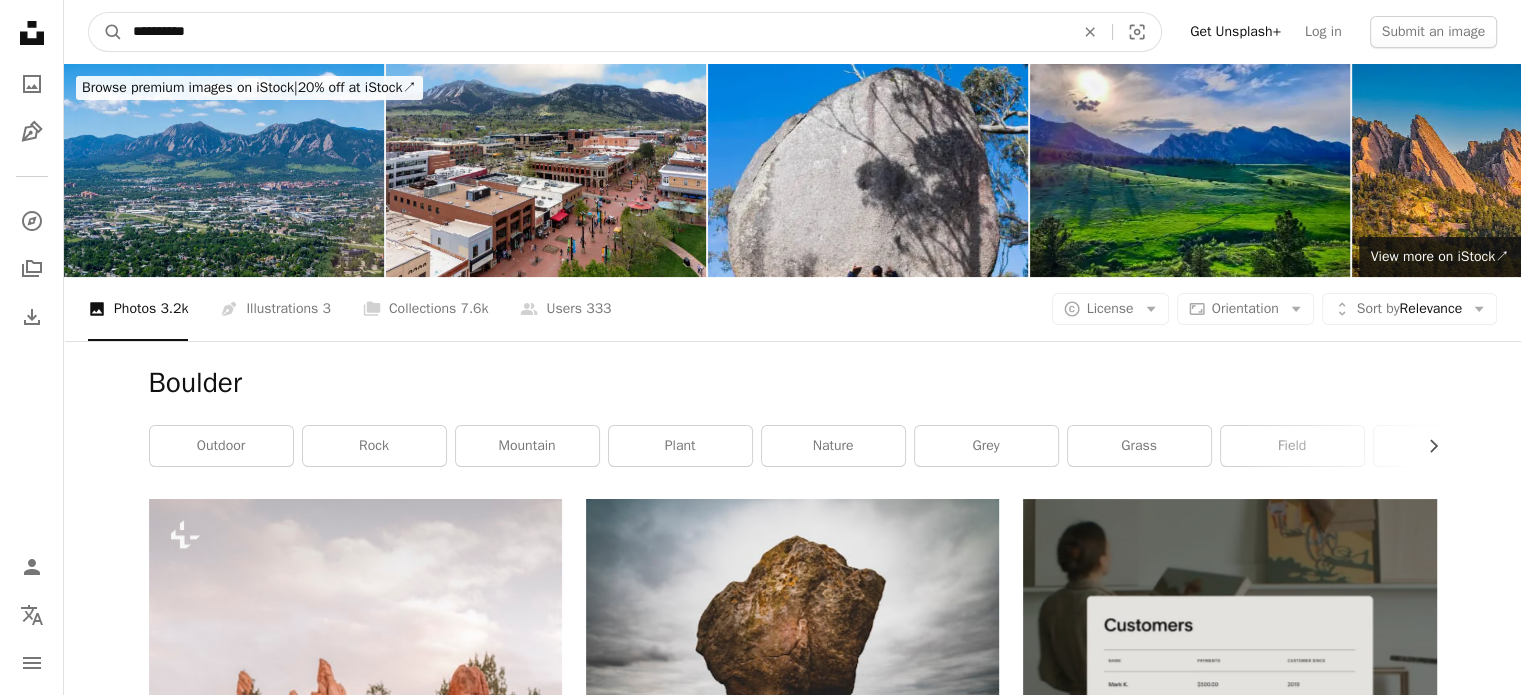 click on "A magnifying glass" at bounding box center (106, 32) 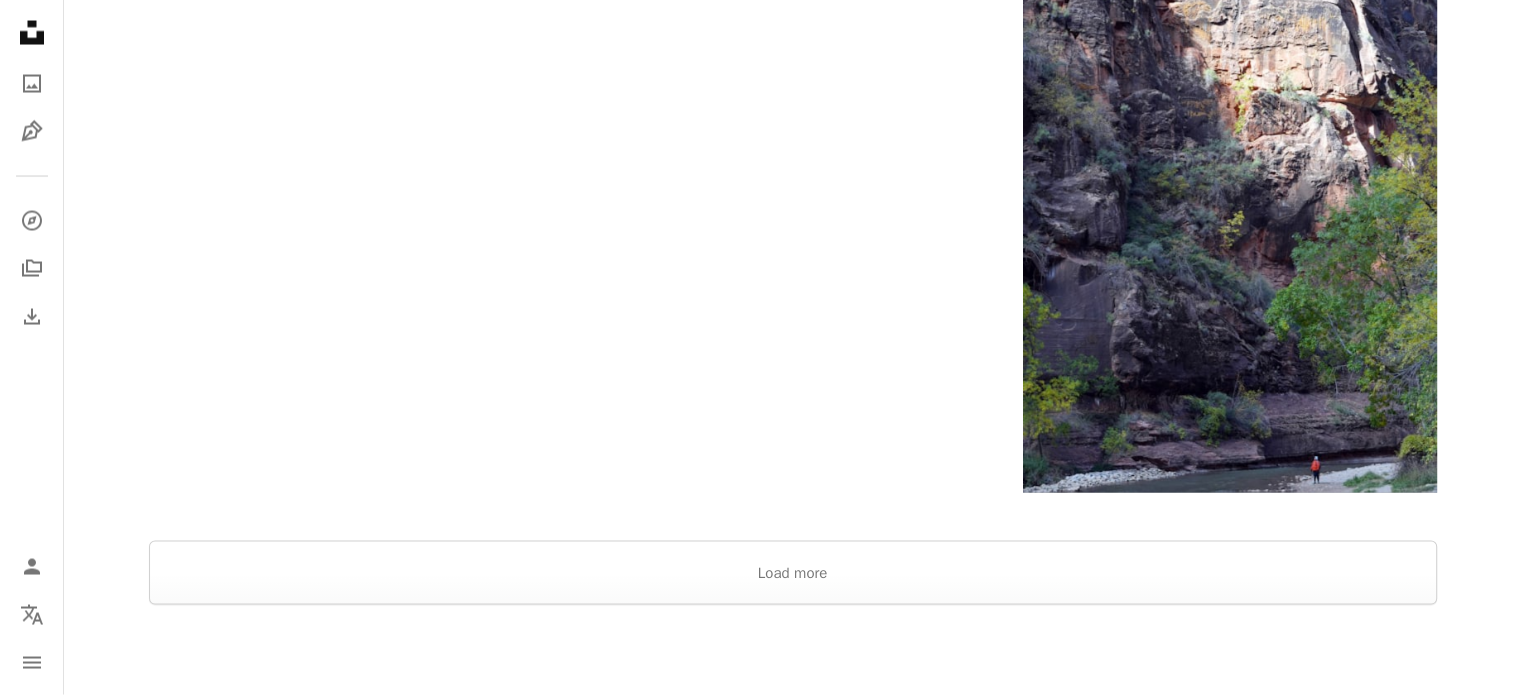 scroll, scrollTop: 4300, scrollLeft: 0, axis: vertical 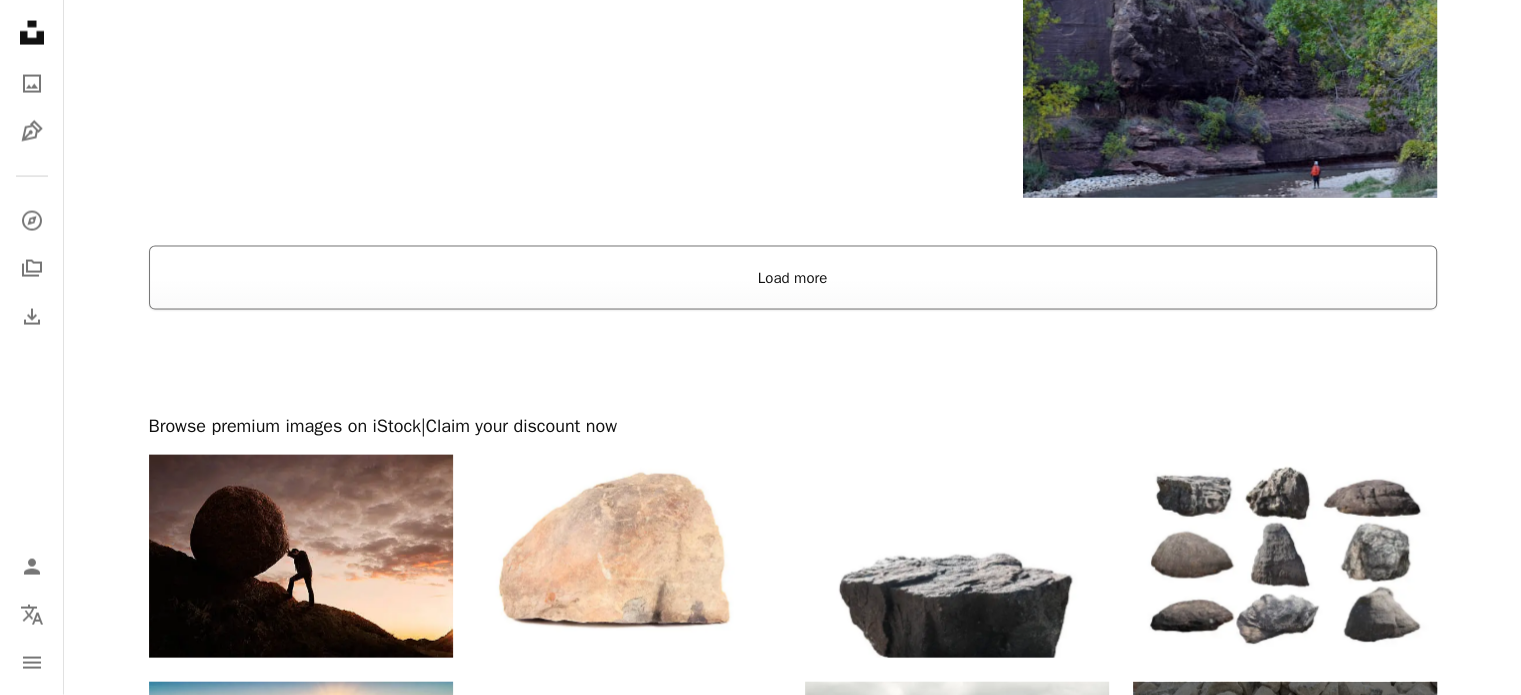 click on "Load more" at bounding box center [793, 278] 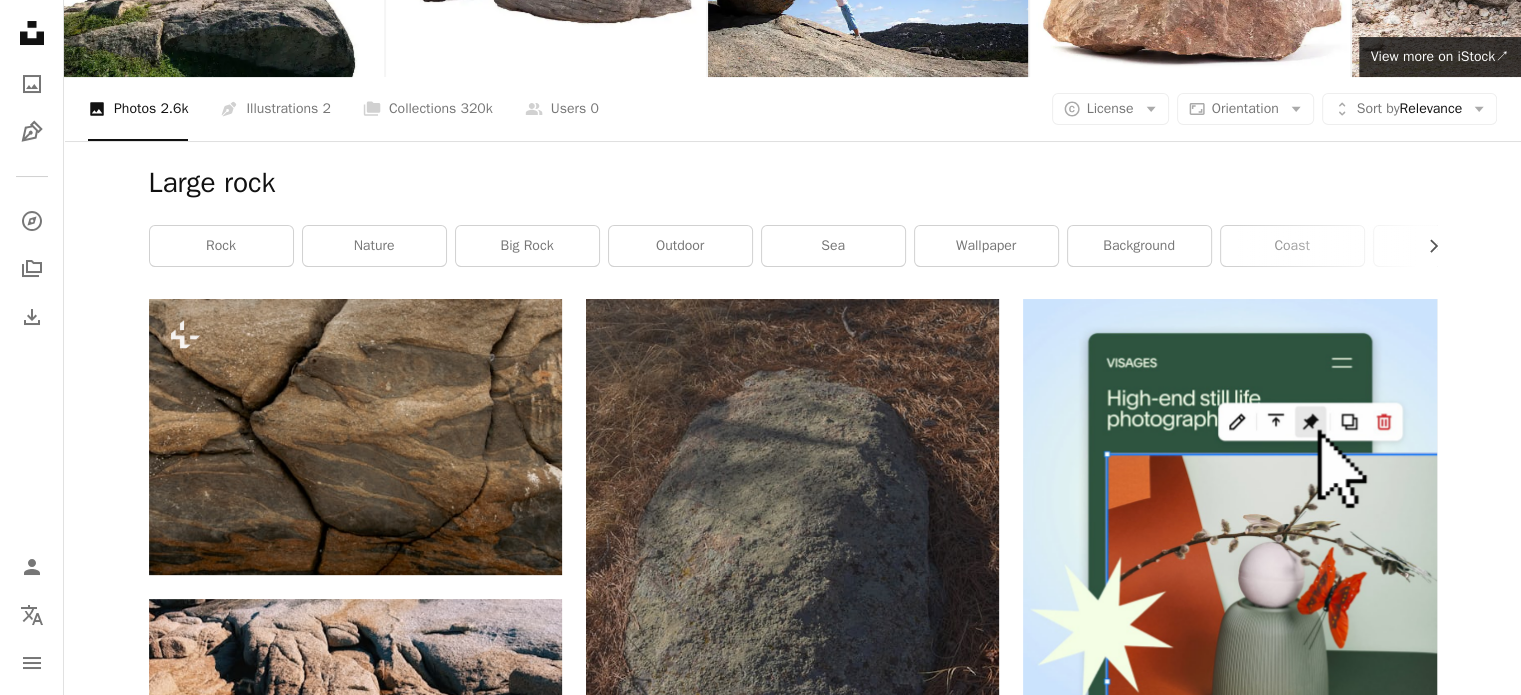 scroll, scrollTop: 0, scrollLeft: 0, axis: both 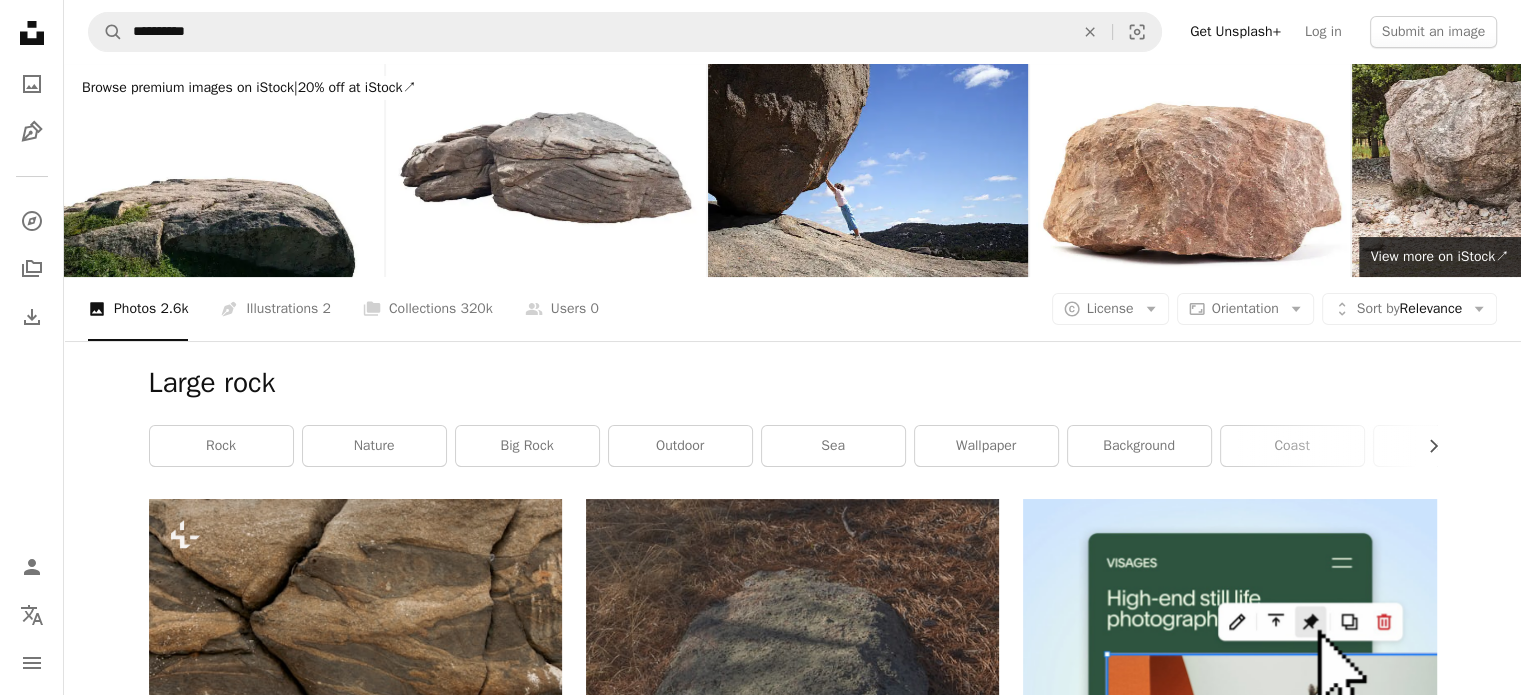 click 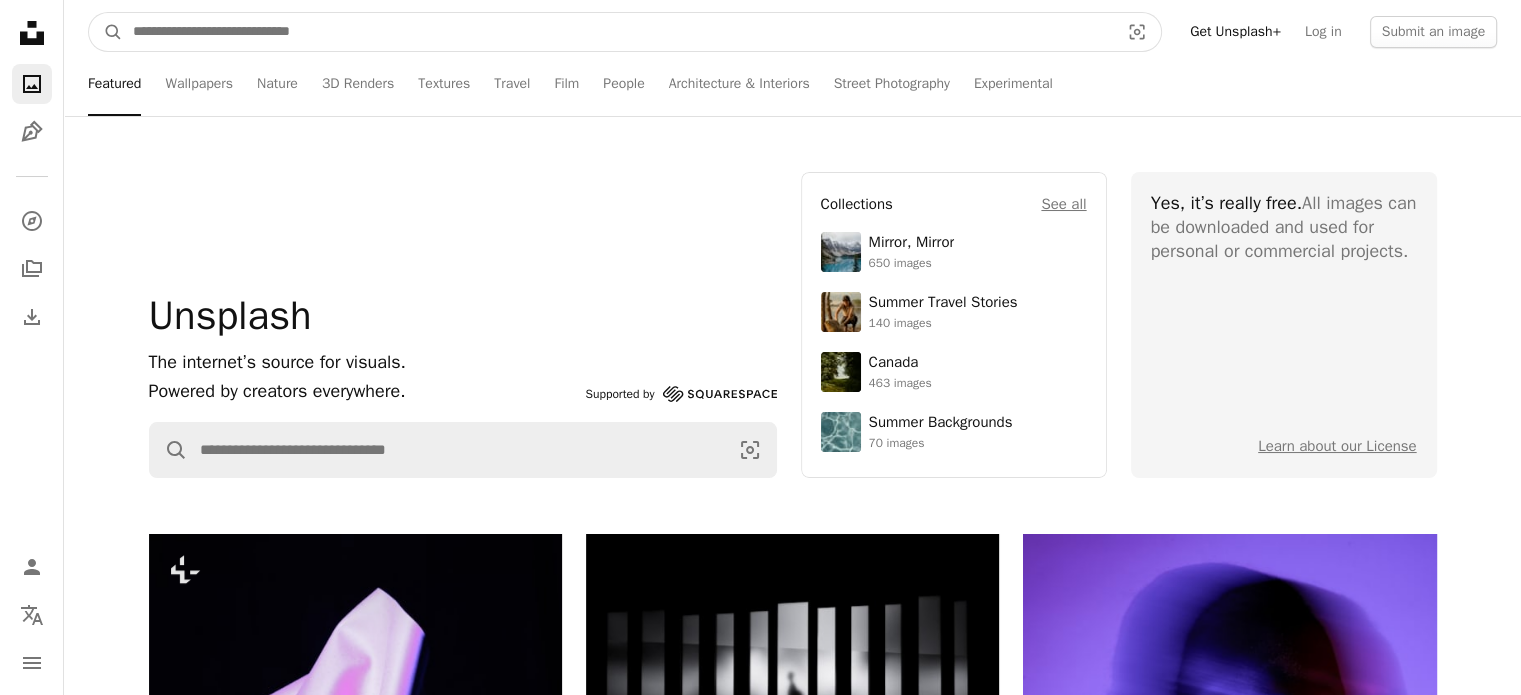 click at bounding box center (618, 32) 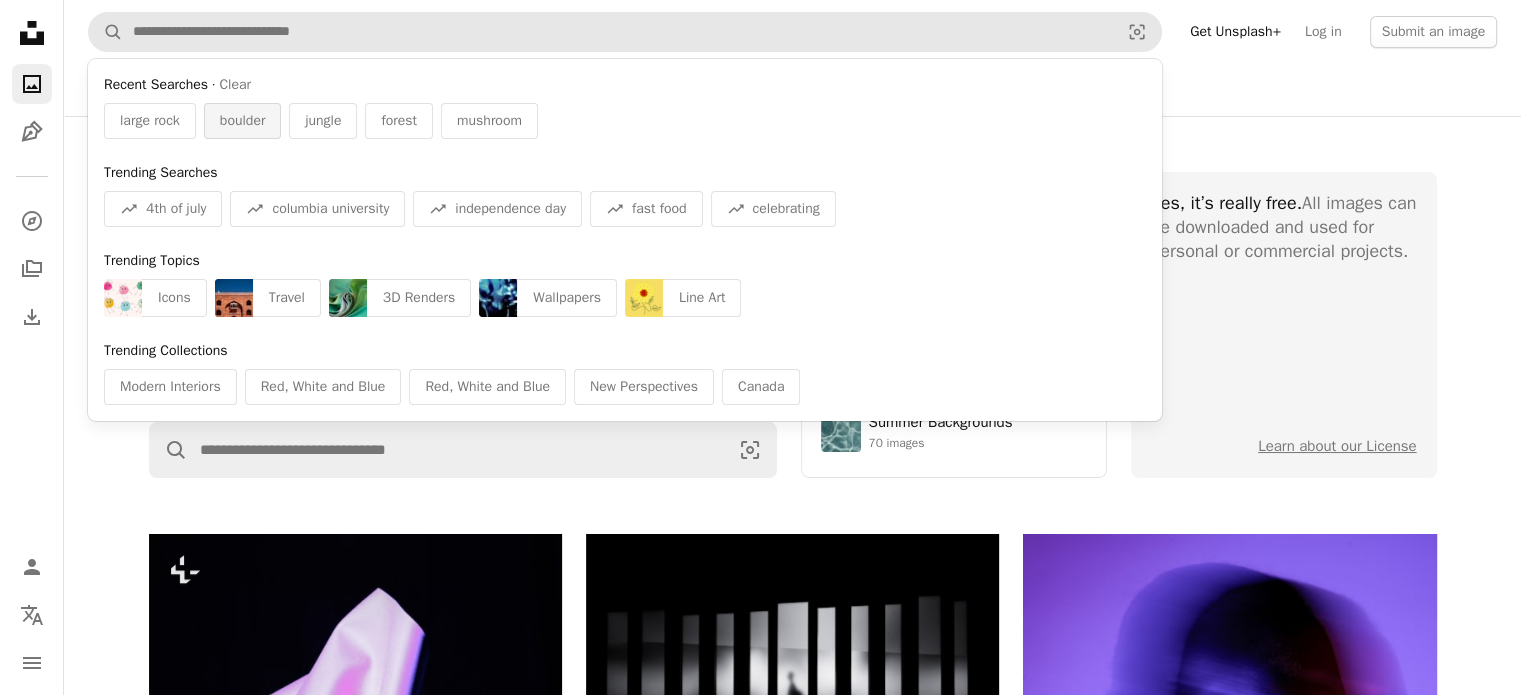 click on "boulder" at bounding box center [243, 121] 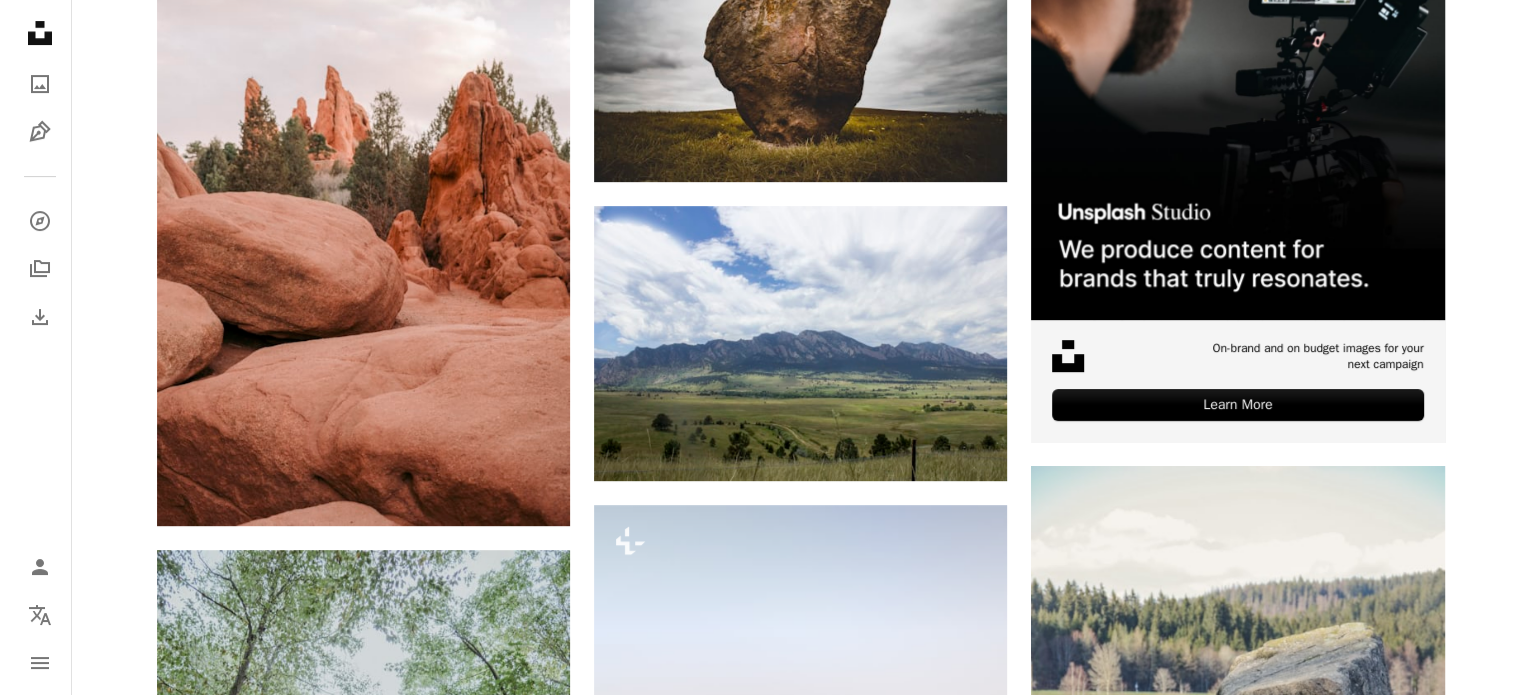 scroll, scrollTop: 600, scrollLeft: 0, axis: vertical 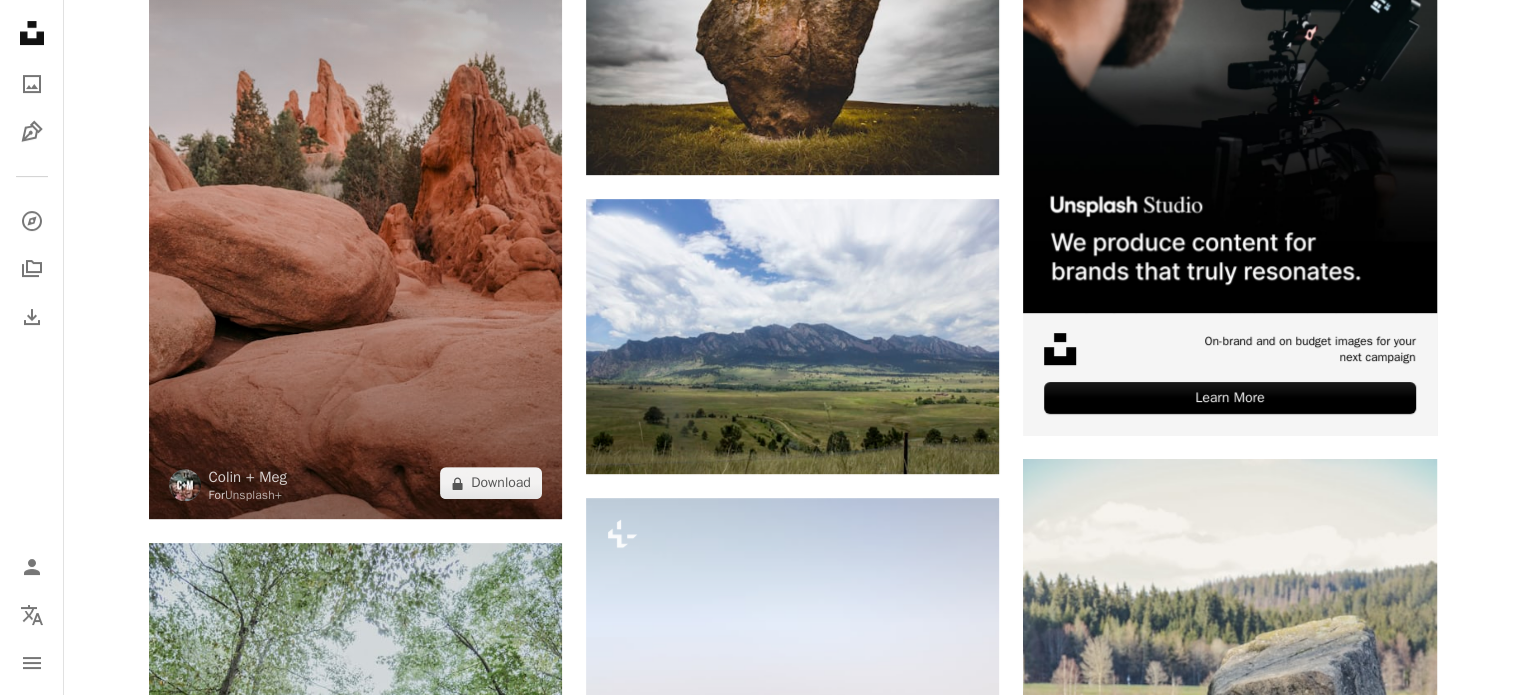 click at bounding box center (355, 209) 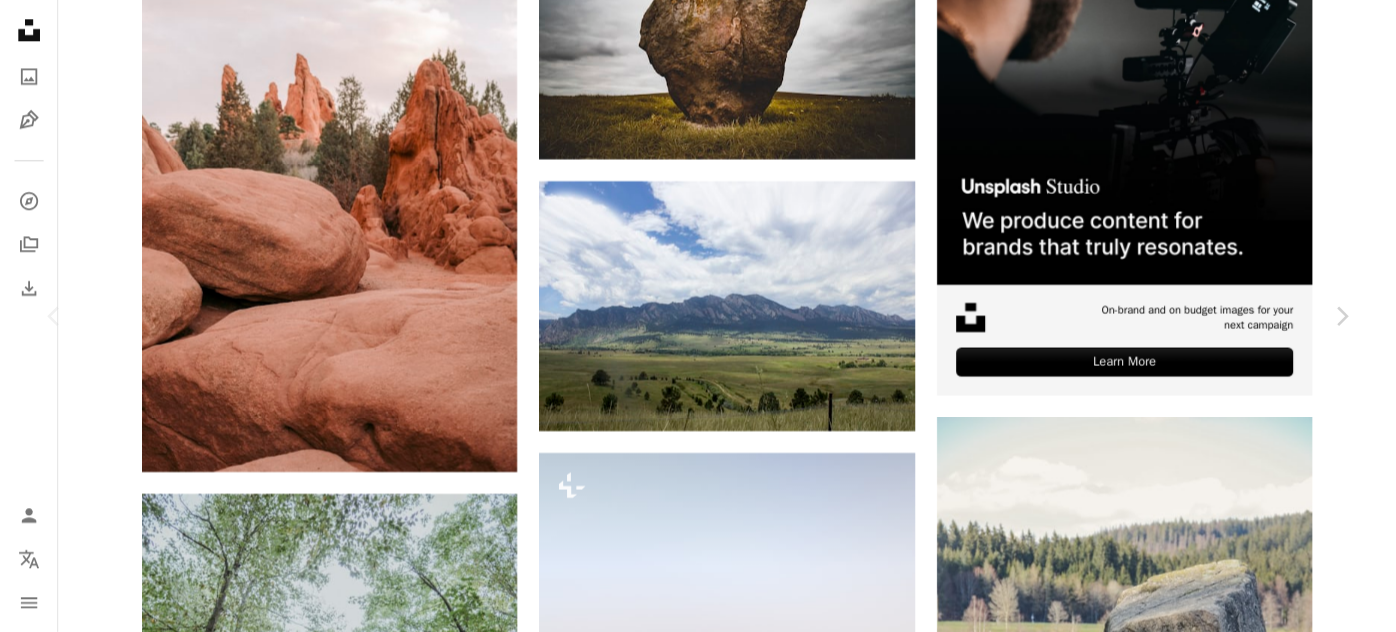 scroll, scrollTop: 100, scrollLeft: 0, axis: vertical 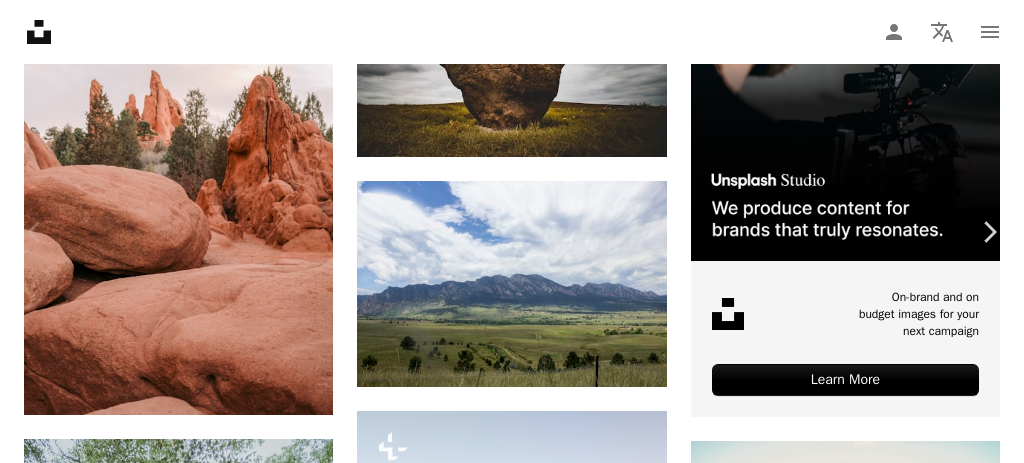 drag, startPoint x: 954, startPoint y: 60, endPoint x: 940, endPoint y: 60, distance: 14 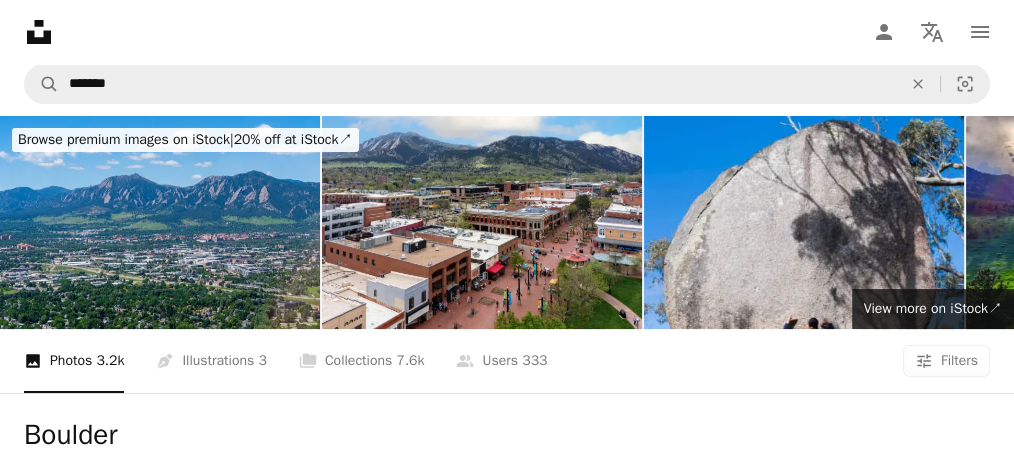 scroll, scrollTop: 0, scrollLeft: 0, axis: both 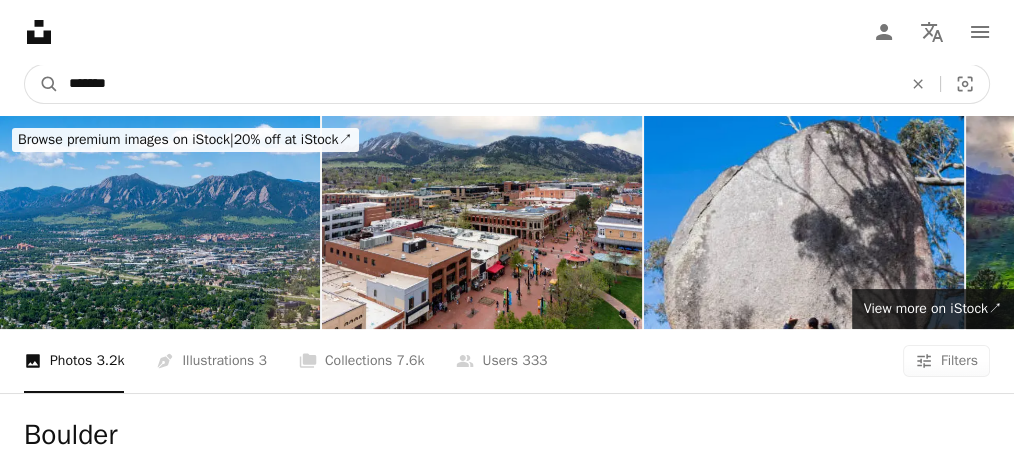 drag, startPoint x: 128, startPoint y: 85, endPoint x: 18, endPoint y: 75, distance: 110.45361 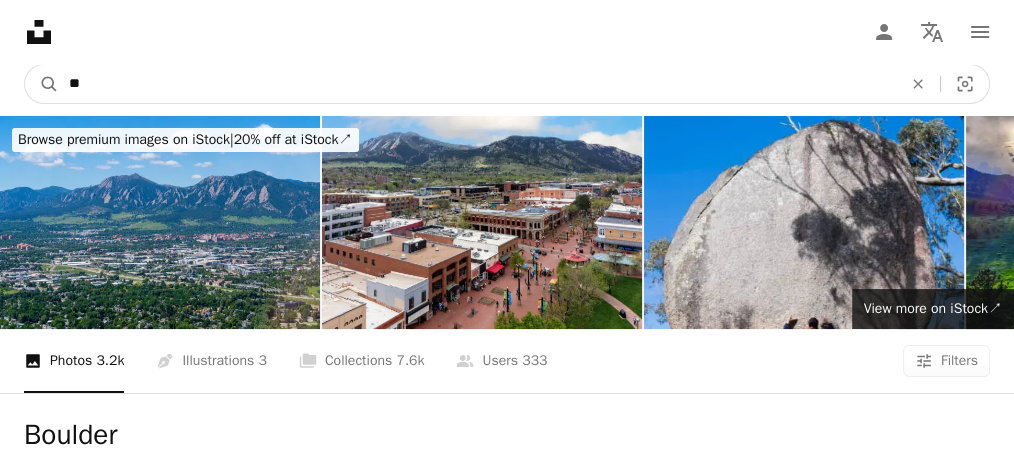 type on "***" 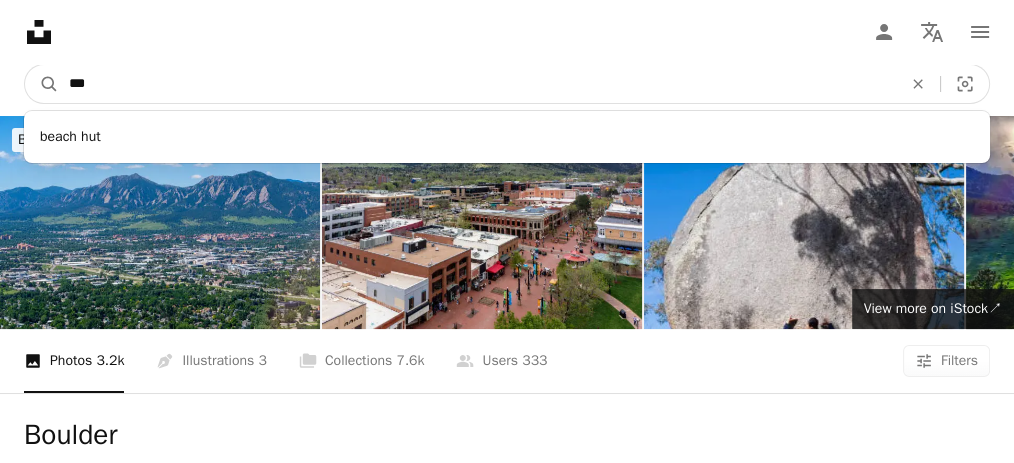 click on "A magnifying glass" at bounding box center (42, 84) 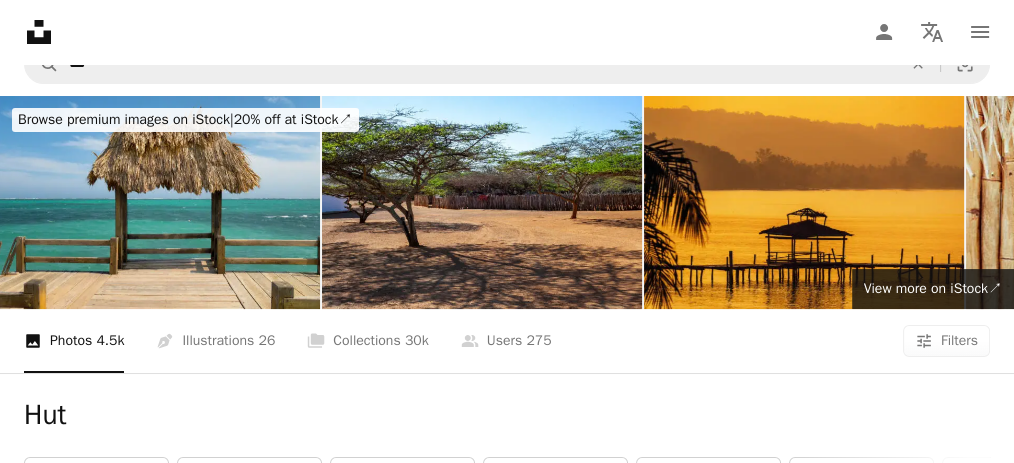 scroll, scrollTop: 0, scrollLeft: 0, axis: both 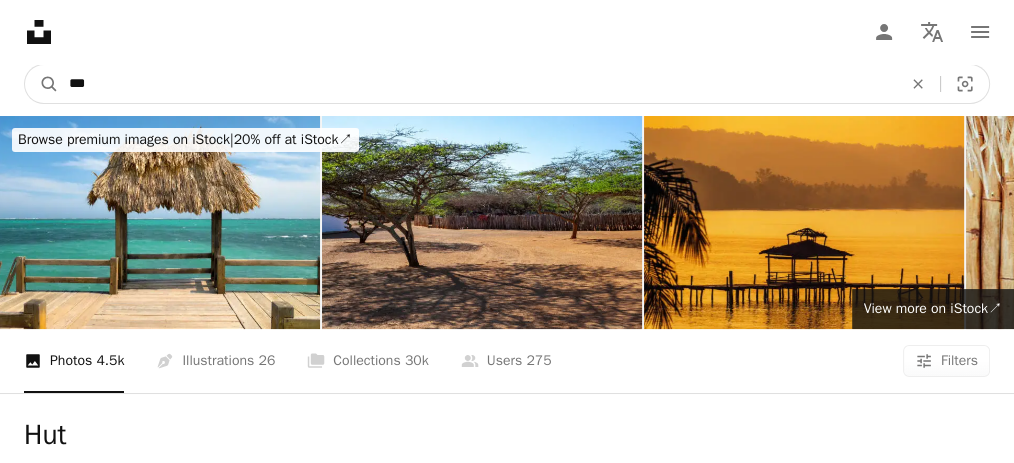 drag, startPoint x: 104, startPoint y: 86, endPoint x: -22, endPoint y: 66, distance: 127.57743 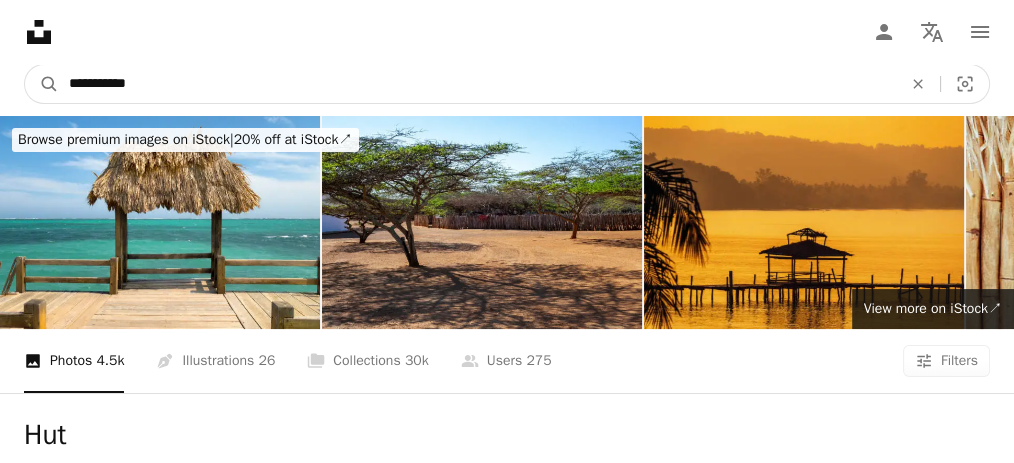 type on "**********" 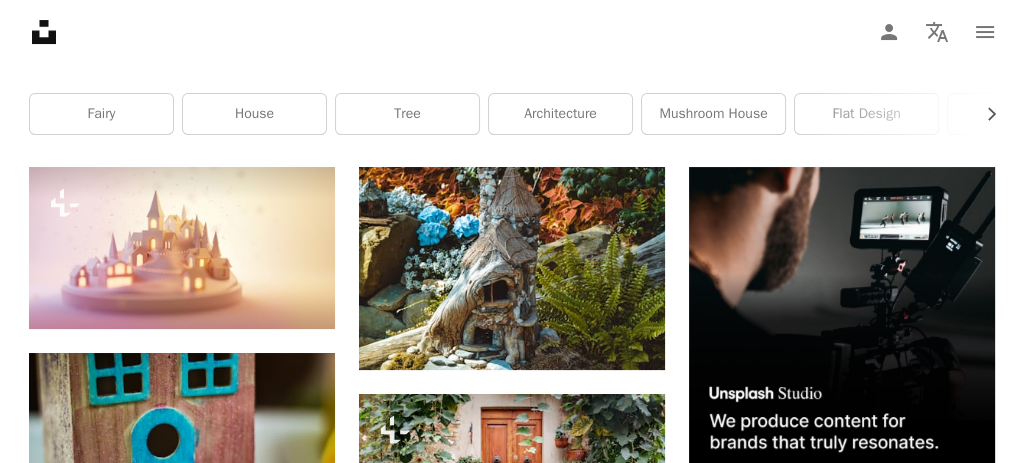 scroll, scrollTop: 400, scrollLeft: 0, axis: vertical 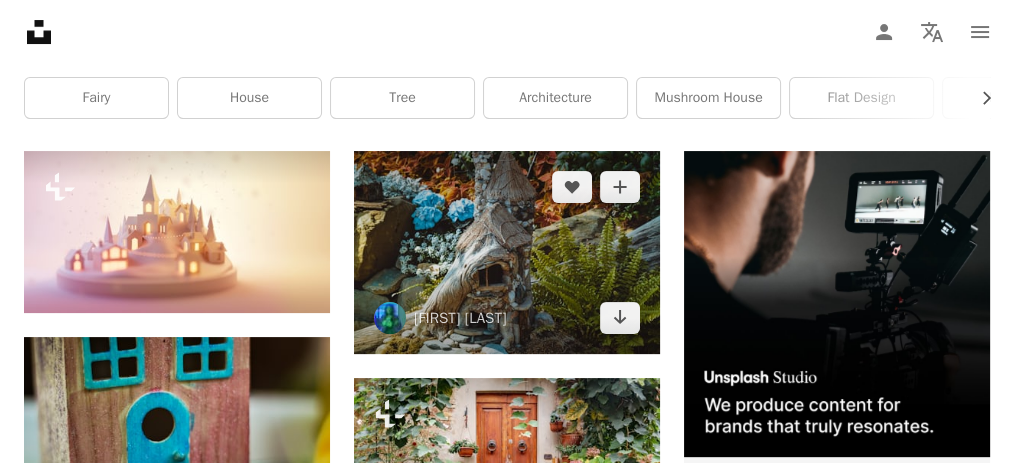 click at bounding box center (507, 252) 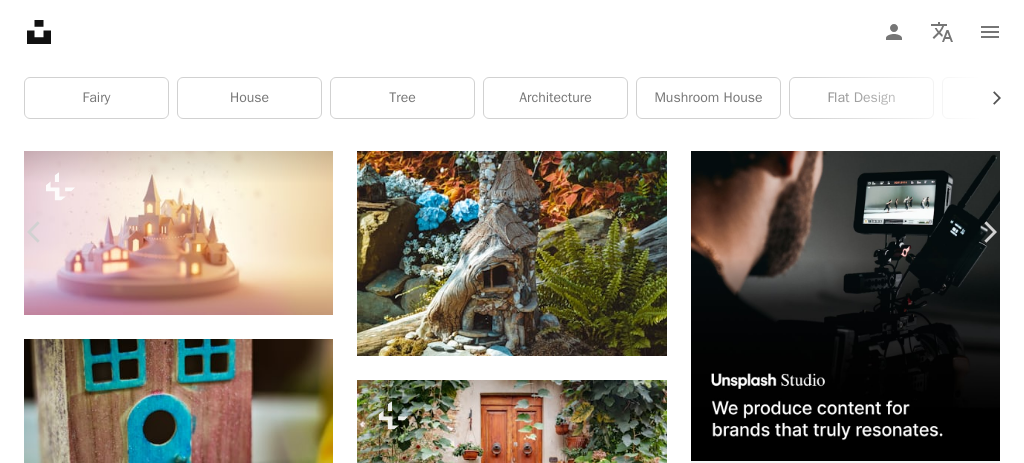 scroll, scrollTop: 200, scrollLeft: 0, axis: vertical 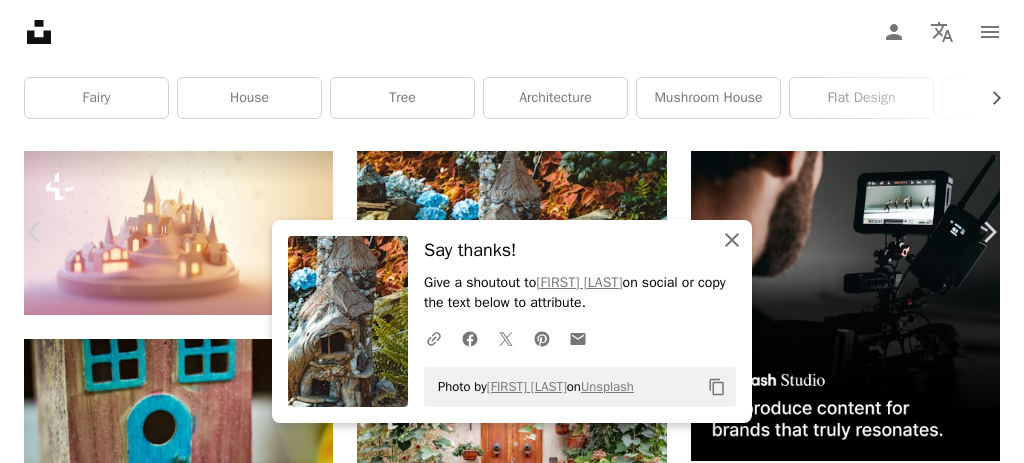 click 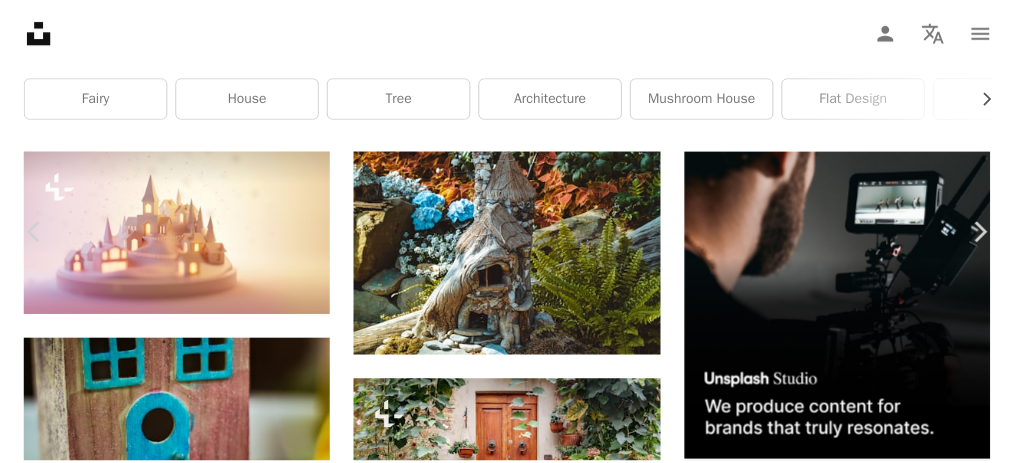 scroll, scrollTop: 66, scrollLeft: 0, axis: vertical 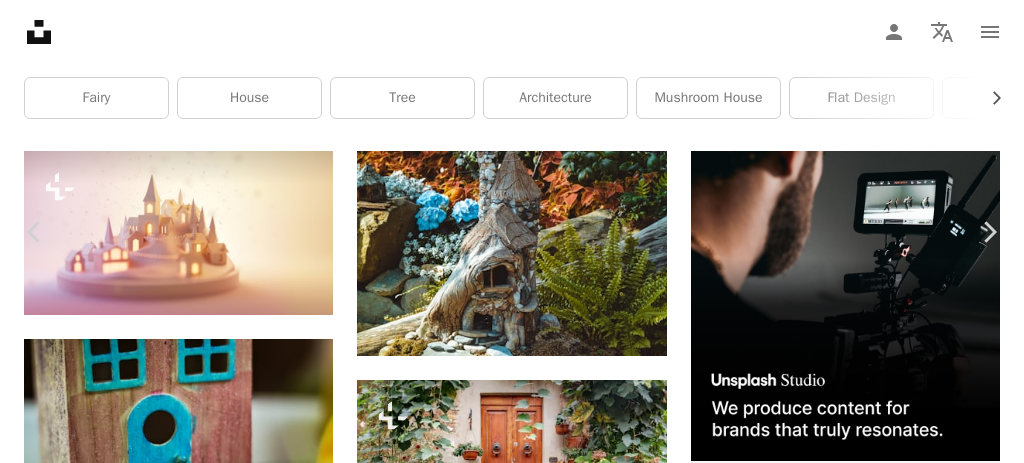 click on "An X shape Chevron left Chevron right Justine Meyer [USERNAME] A heart A plus sign Download free Chevron down Zoom in Views 584,863 Downloads 3,627 A forward-right arrow Share Info icon Info More Actions Fairy house A map marker [BUSINESS_NAME], [STREET_NAME], [CITY], [STATE], [COUNTRY] Calendar outlined Published on January 6, 2021 Camera NIKON CORPORATION, NIKON D5100 Safety Free to use under the Unsplash License fairy fairy garden fairy house faerie eden park building house architecture plant usa outdoors housing pillar column [CITY] Creative Commons images Browse premium related images on iStock | Save 20% with code UNSPLASH20 View more on iStock ↗ Related images A heart A plus sign Andrea Stajkic Arrow pointing down A heart A plus sign Andrei Damian Arrow pointing down A heart A plus sign Duc Van Available for hire A checkmark inside of a circle Arrow pointing down A heart A plus sign K F Arrow pointing down A heart A plus sign Ravali Available for hire A checkmark inside of a circle A heart" at bounding box center (512, 3620) 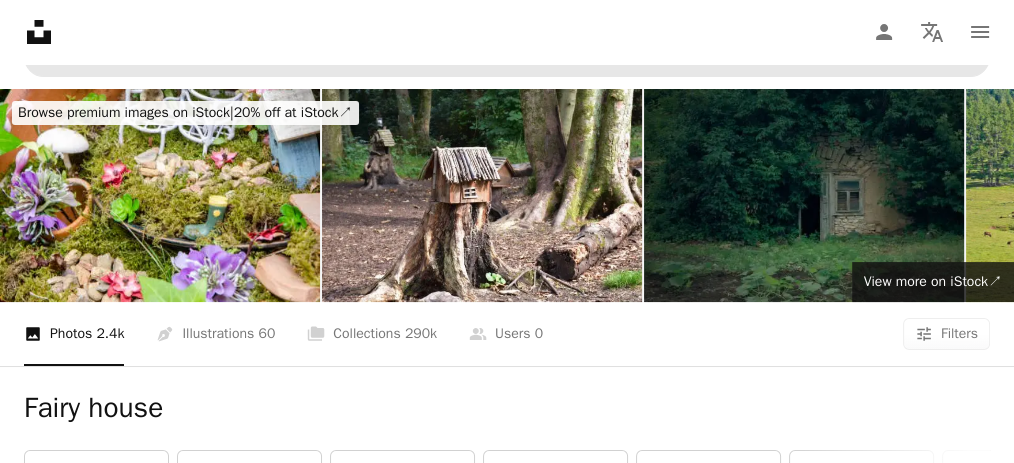scroll, scrollTop: 0, scrollLeft: 0, axis: both 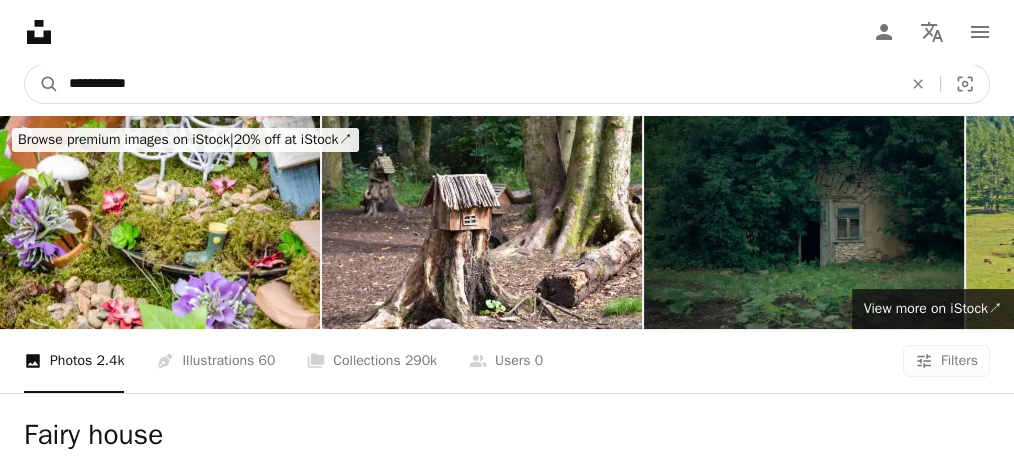 drag, startPoint x: 147, startPoint y: 87, endPoint x: -90, endPoint y: 51, distance: 239.71858 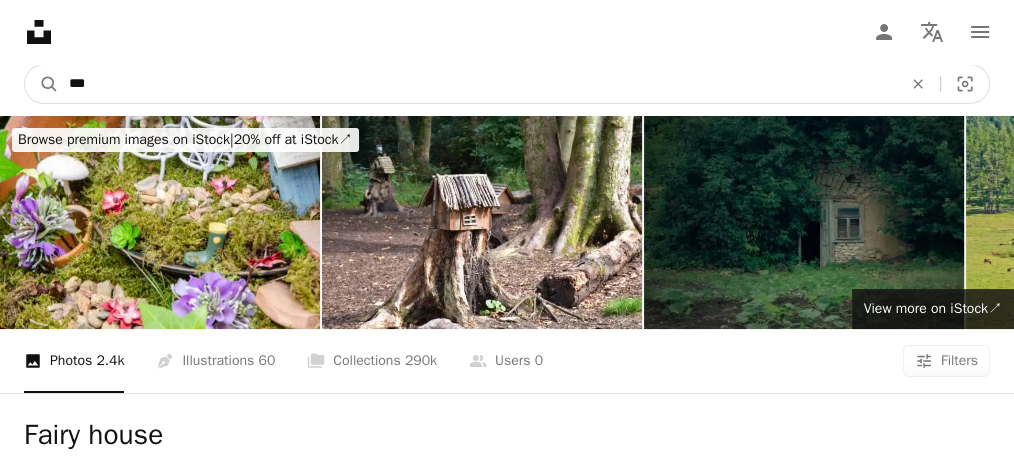 type on "****" 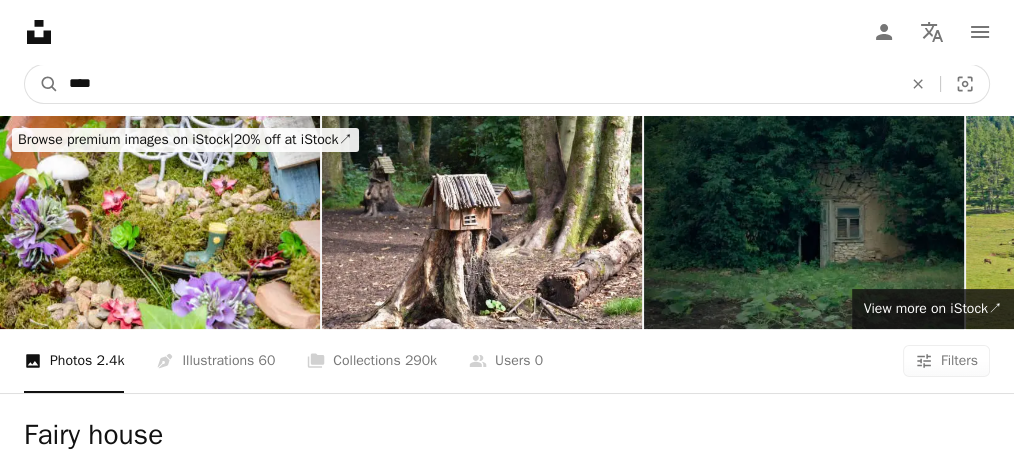 click on "A magnifying glass" at bounding box center (42, 84) 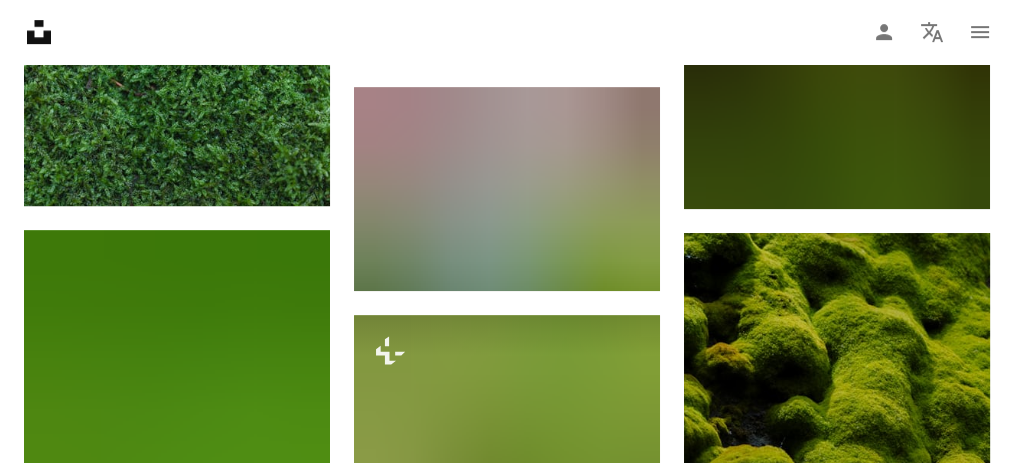 scroll, scrollTop: 1066, scrollLeft: 0, axis: vertical 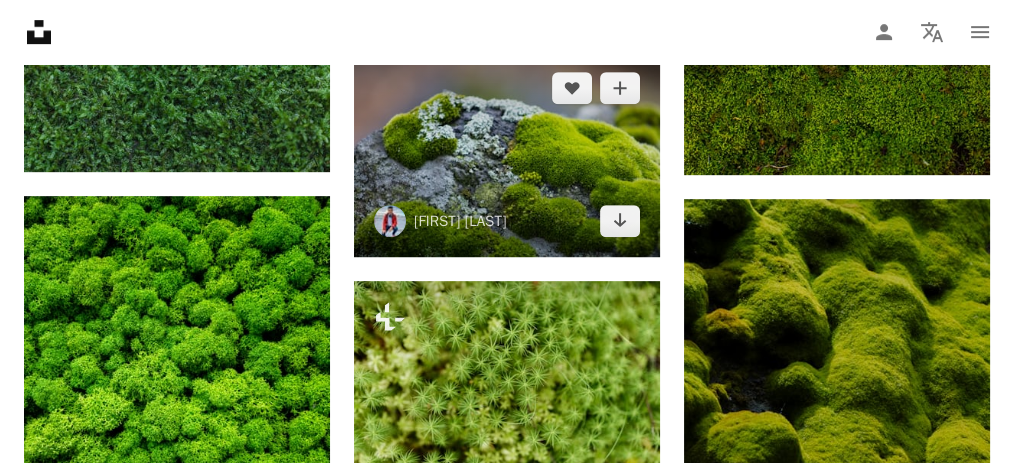 click at bounding box center (507, 154) 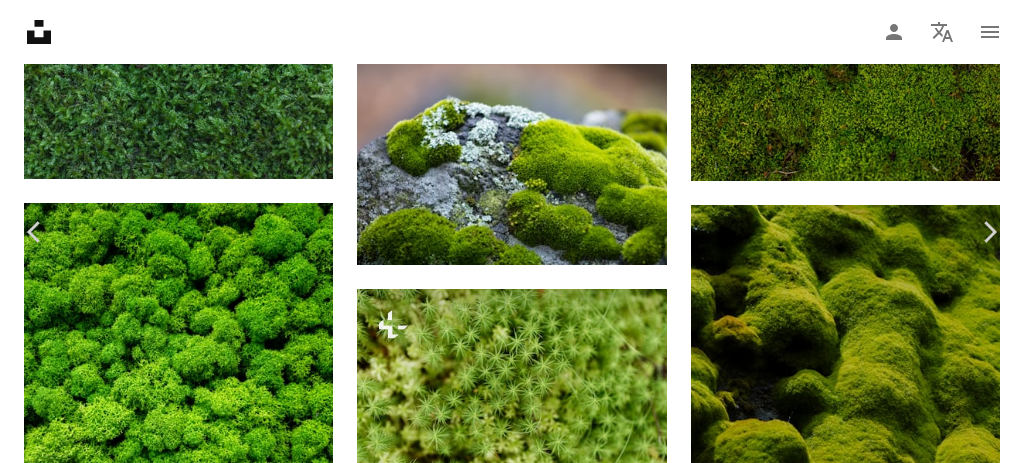 click on "Chevron down" 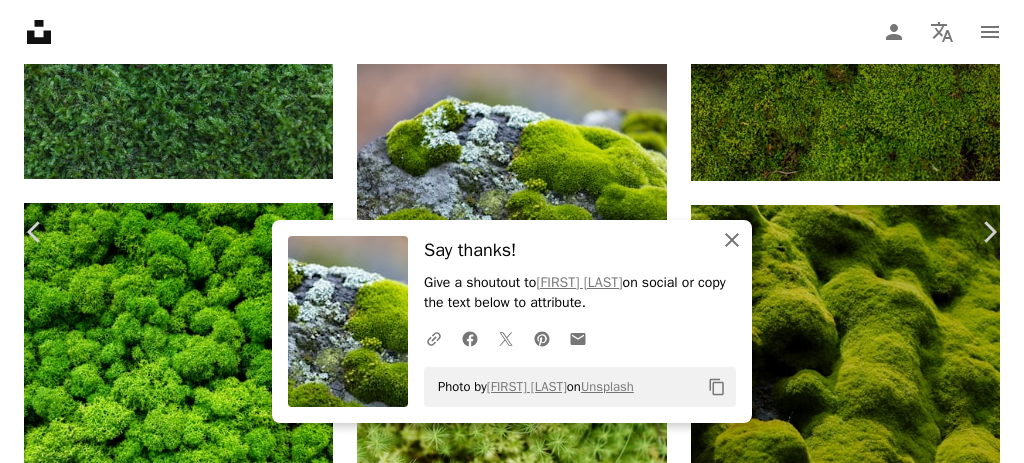 click 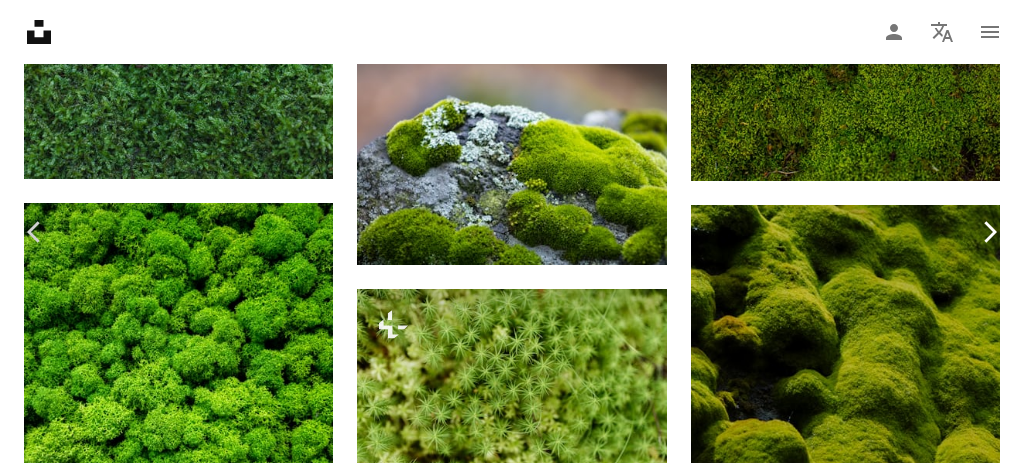 click on "Chevron right" at bounding box center [989, 232] 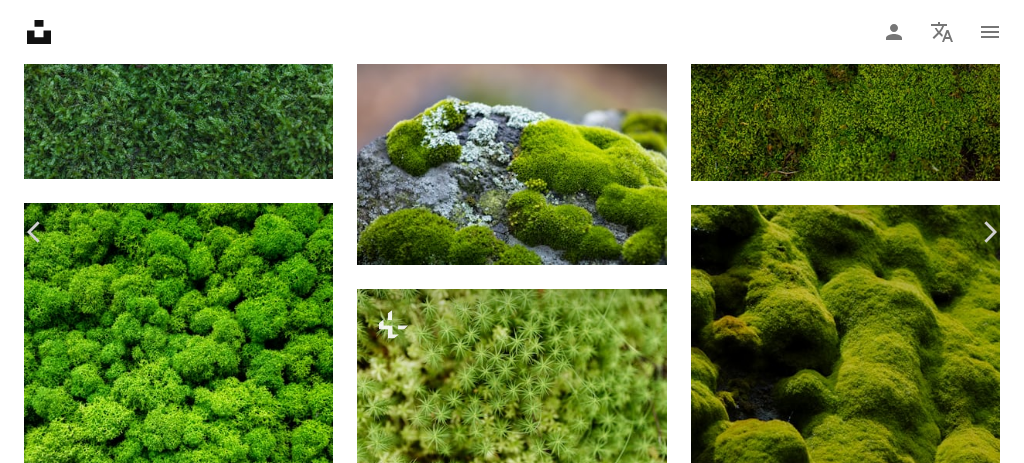click on "An X shape" at bounding box center [20, 20] 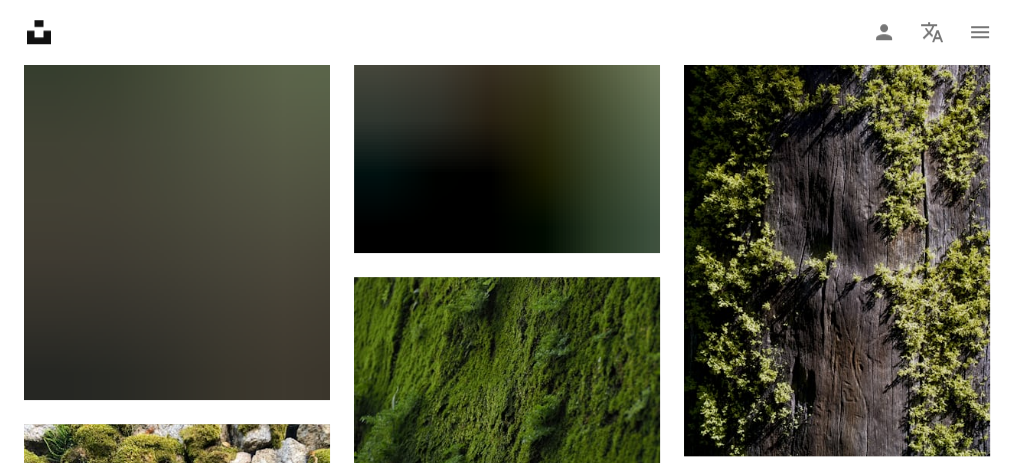 scroll, scrollTop: 1733, scrollLeft: 0, axis: vertical 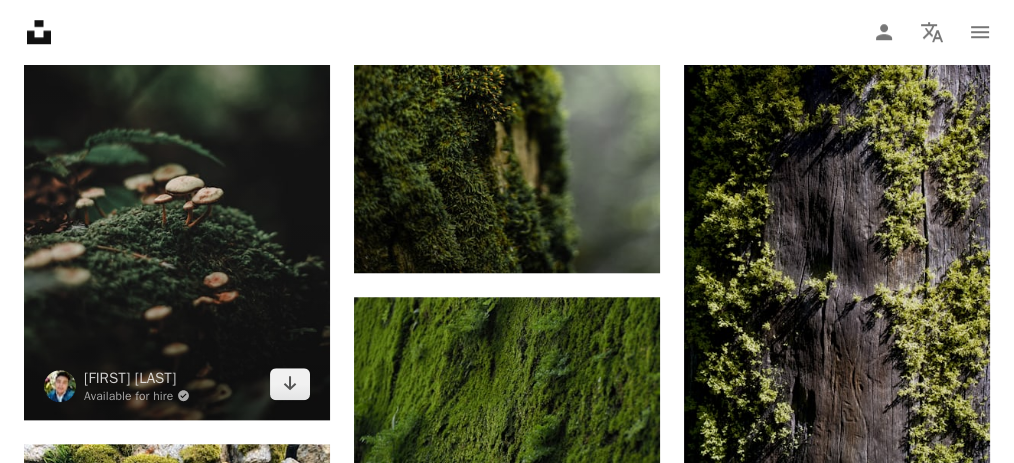 click at bounding box center (177, 190) 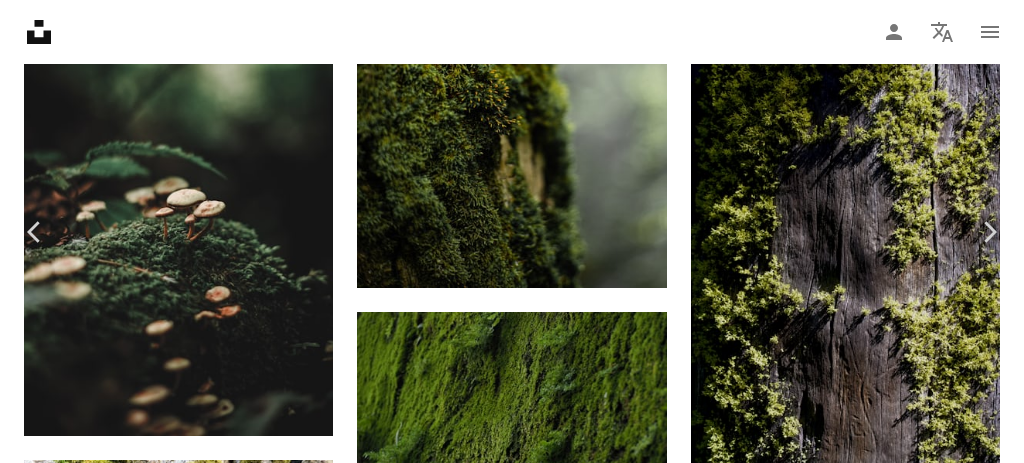 click on "Chevron down" 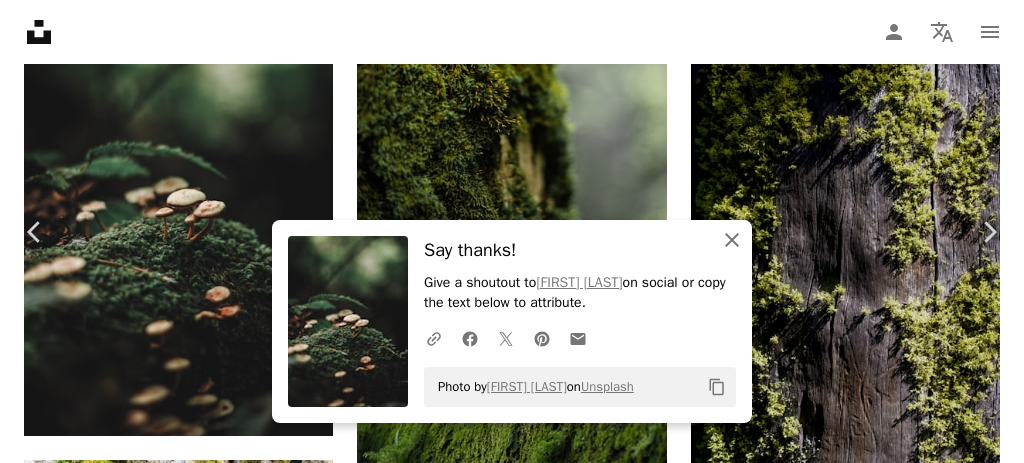 click on "An X shape" 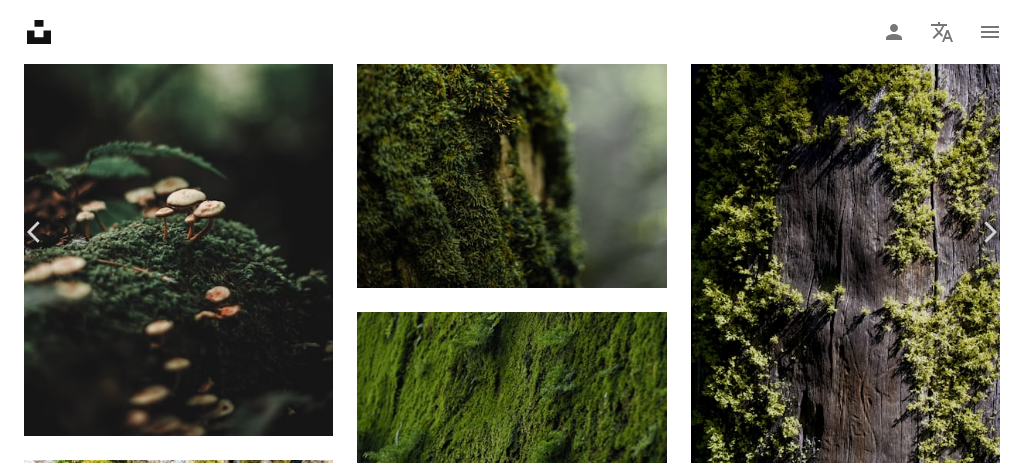 click on "An X shape" at bounding box center (20, 20) 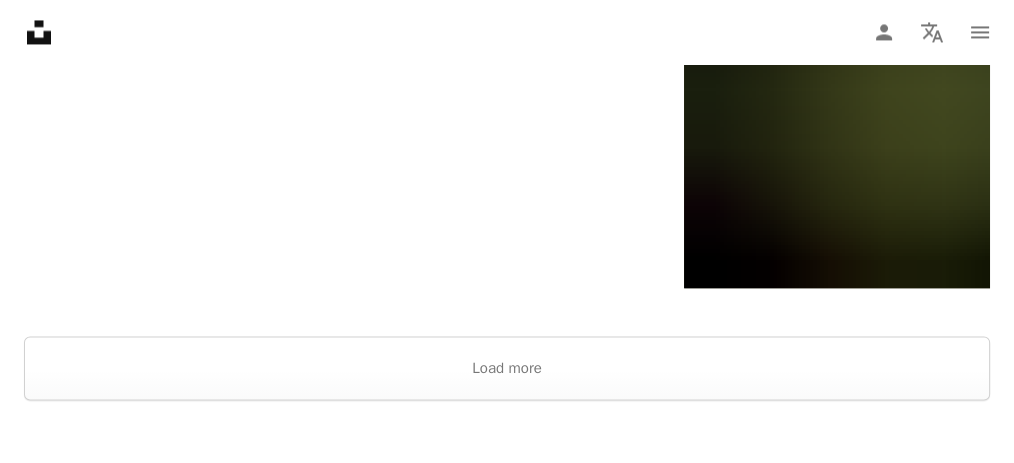 scroll, scrollTop: 3333, scrollLeft: 0, axis: vertical 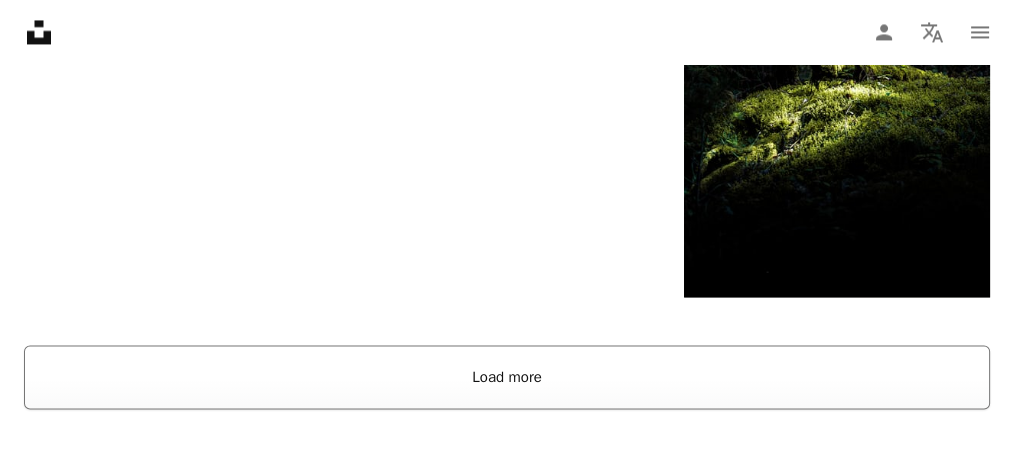 click on "Load more" at bounding box center [507, 377] 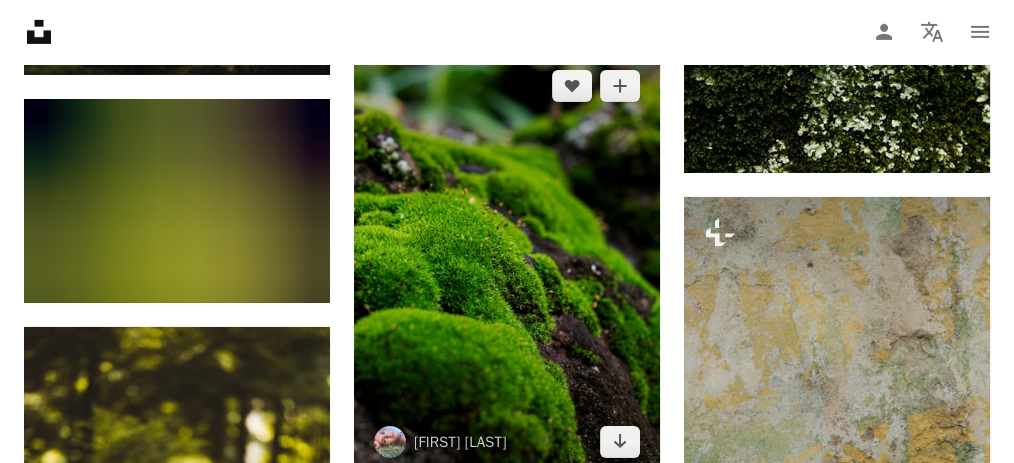 scroll, scrollTop: 6666, scrollLeft: 0, axis: vertical 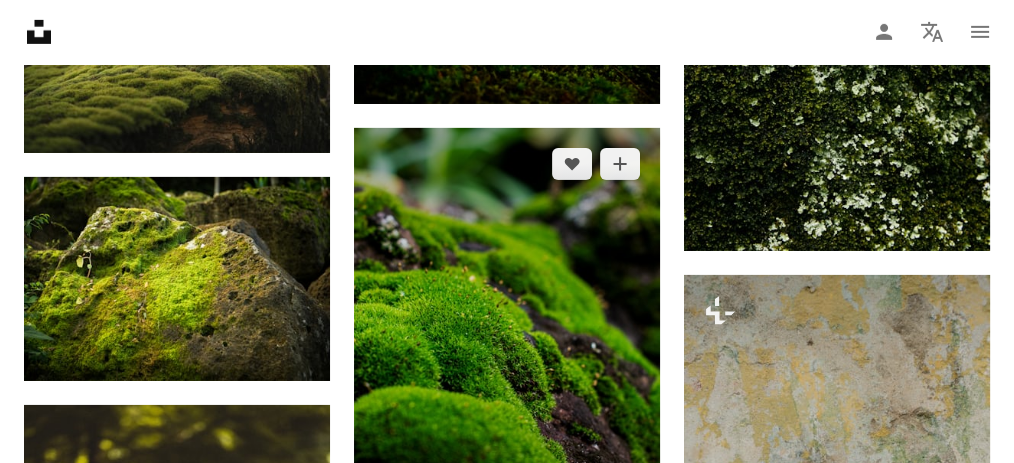 click at bounding box center [507, 342] 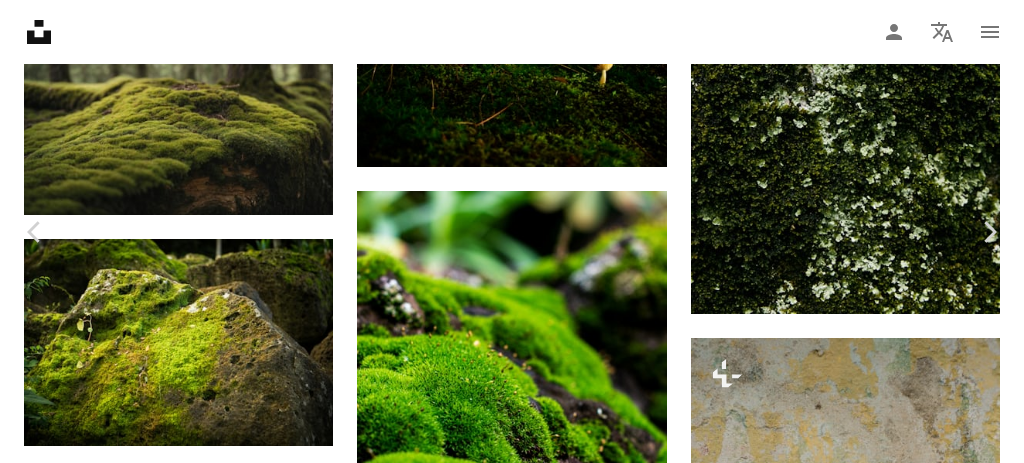 click on "Chevron down" 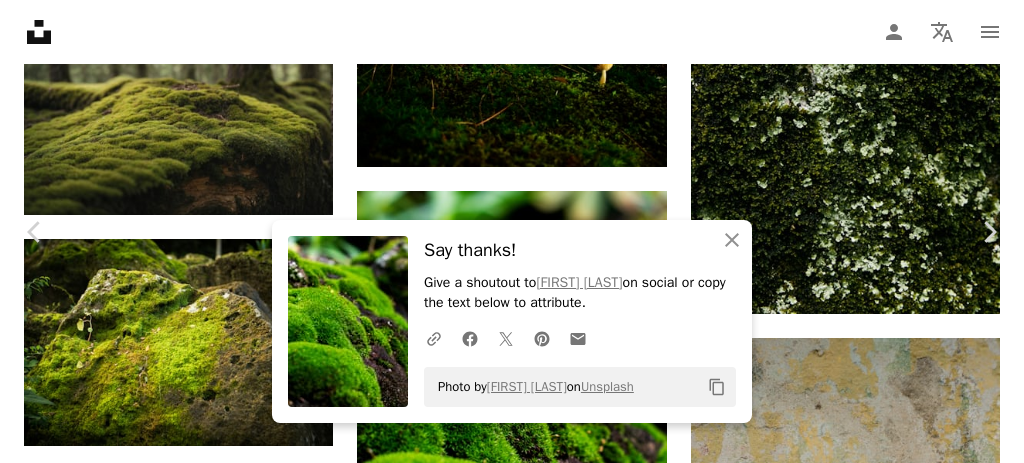 click on "An X shape" at bounding box center [20, 20] 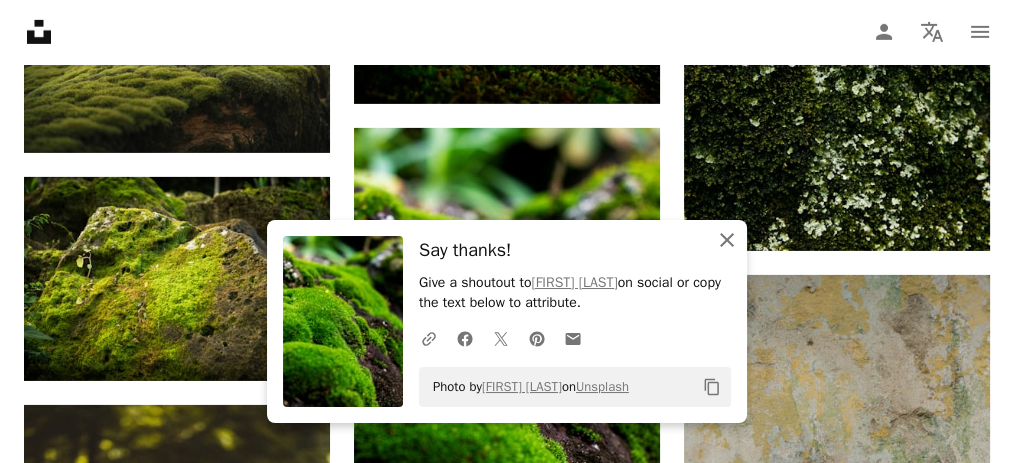 click on "An X shape" 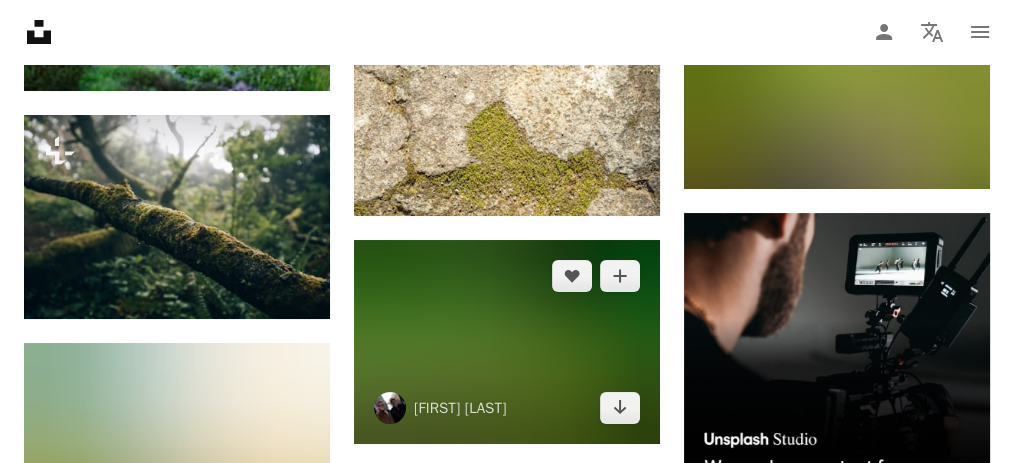 scroll, scrollTop: 7666, scrollLeft: 0, axis: vertical 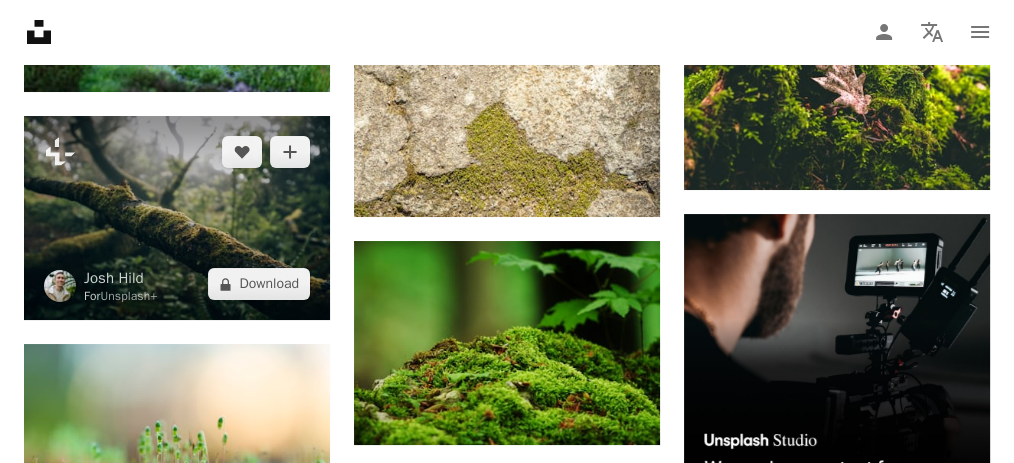 click at bounding box center (177, 218) 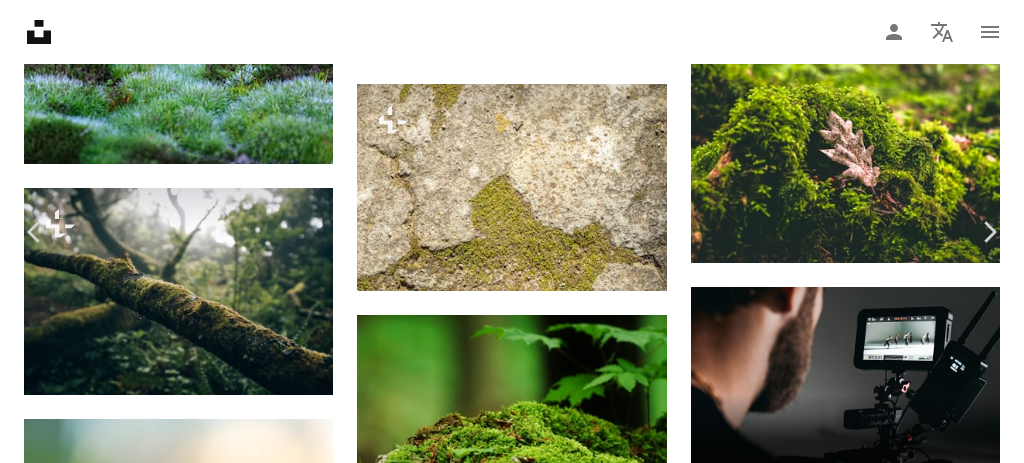 click on "An X shape Chevron left Chevron right Josh Hild For Unsplash+ A heart A plus sign A lock Download Zoom in Featured in Earth Hour A forward-right arrow Share More Actions A map marker [STATE], [COUNTRY] Calendar outlined Published on March 21, 2024 Camera SONY, ILCE-7SM3 Safety Licensed under the Unsplash+ License jungle moss moody woodland branch moody nature grove green usa oregon HD Wallpapers From this series Chevron right Plus sign for Unsplash+ Plus sign for Unsplash+ Plus sign for Unsplash+ Plus sign for Unsplash+ Plus sign for Unsplash+ Plus sign for Unsplash+ Plus sign for Unsplash+ Plus sign for Unsplash+ Plus sign for Unsplash+ Related images Plus sign for Unsplash+ A heart A plus sign Josh Hild For Unsplash+ A lock Plus sign for Unsplash+ A heart A plus sign Getty Images For Unsplash+ A lock Plus sign for Unsplash+ A heart A plus sign Josh Hild For Unsplash+ A lock" at bounding box center [512, 3614] 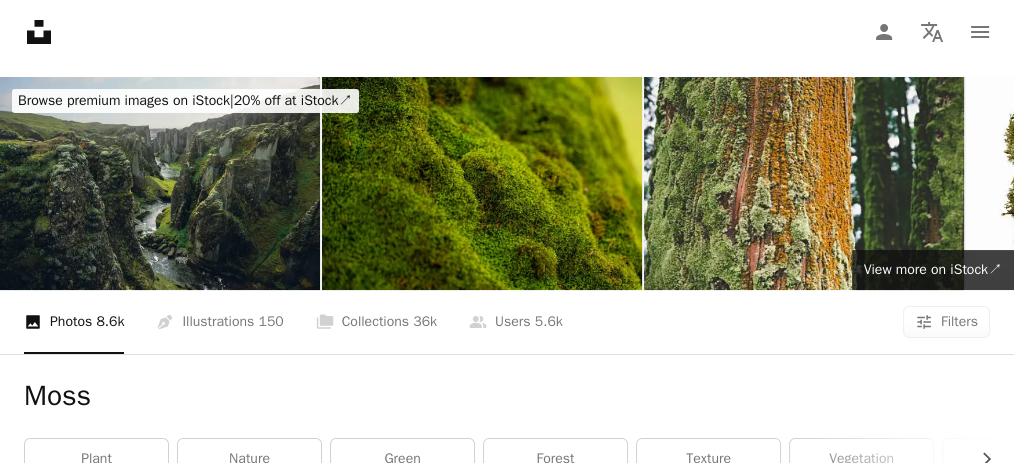 scroll, scrollTop: 0, scrollLeft: 0, axis: both 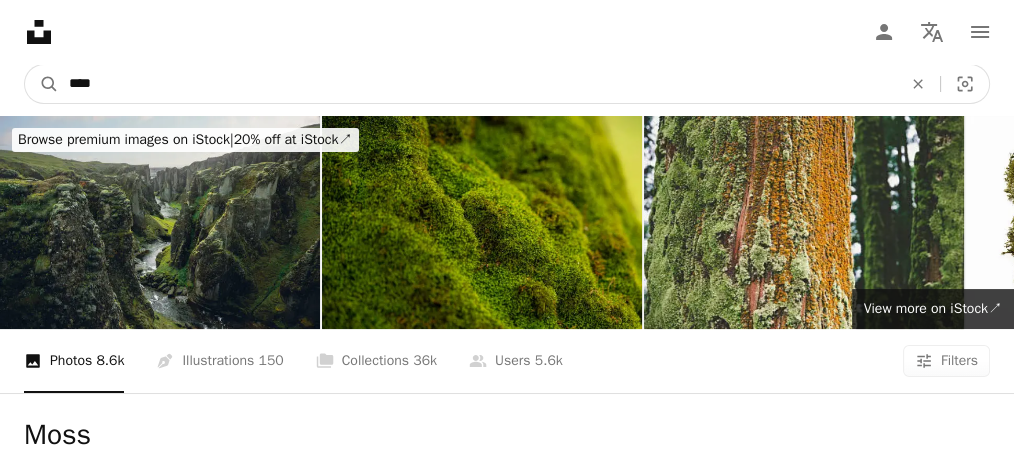 click on "****" at bounding box center (477, 84) 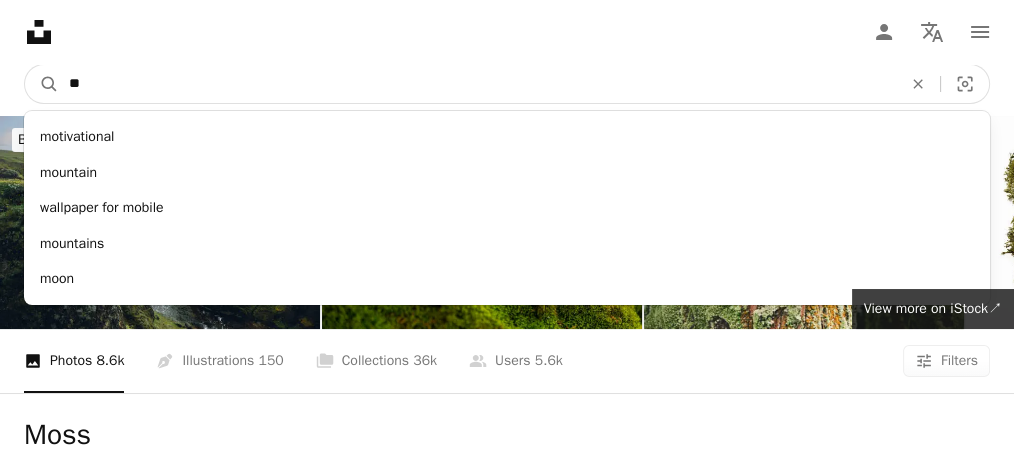 type on "*" 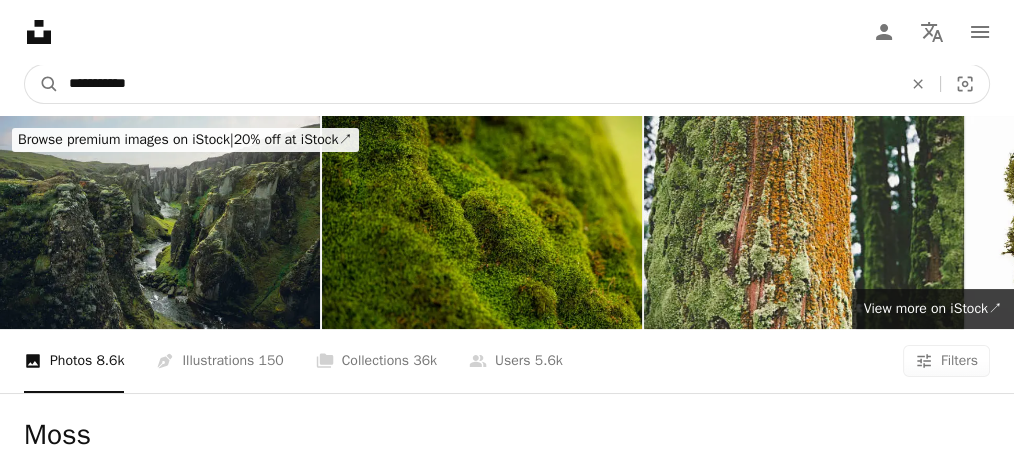 type on "**********" 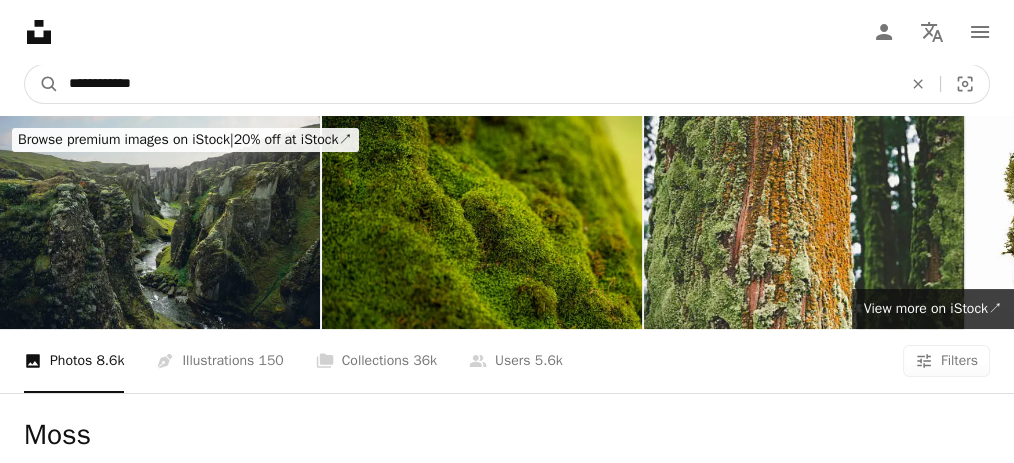 click on "A magnifying glass" at bounding box center (42, 84) 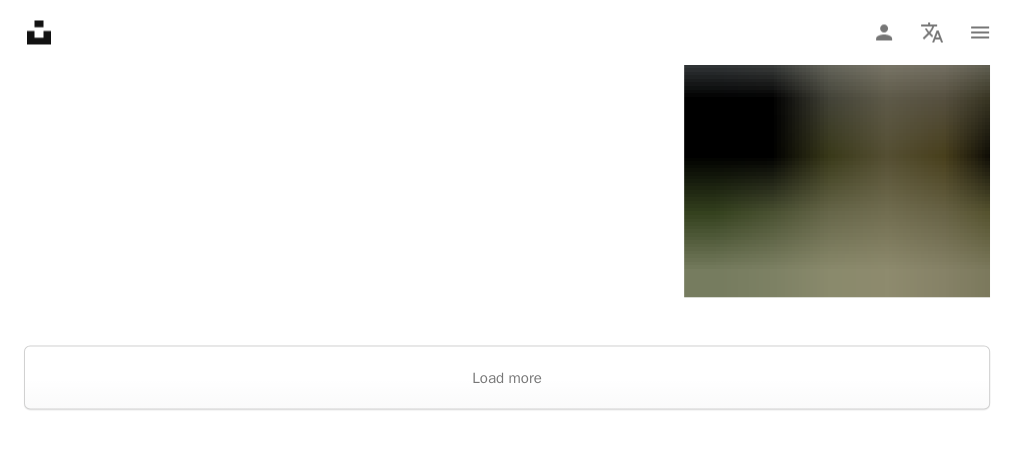 scroll, scrollTop: 3733, scrollLeft: 0, axis: vertical 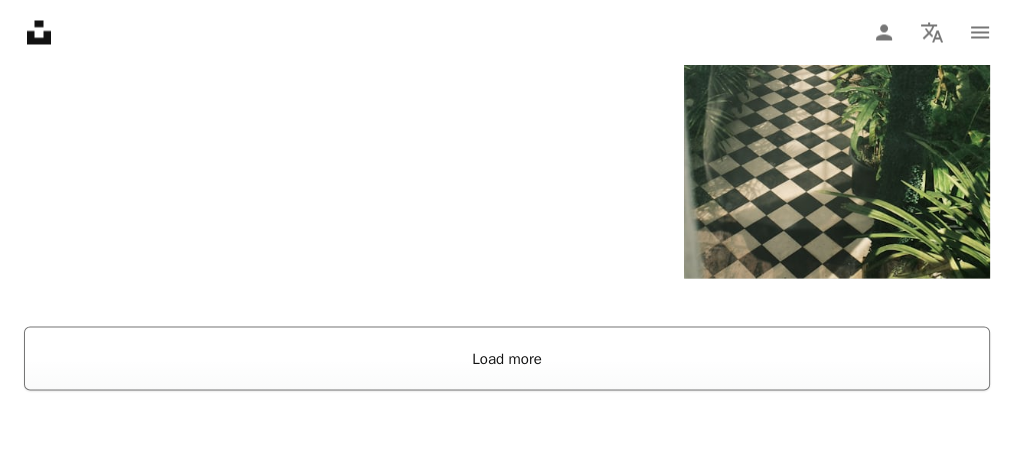 click on "Load more" at bounding box center (507, 358) 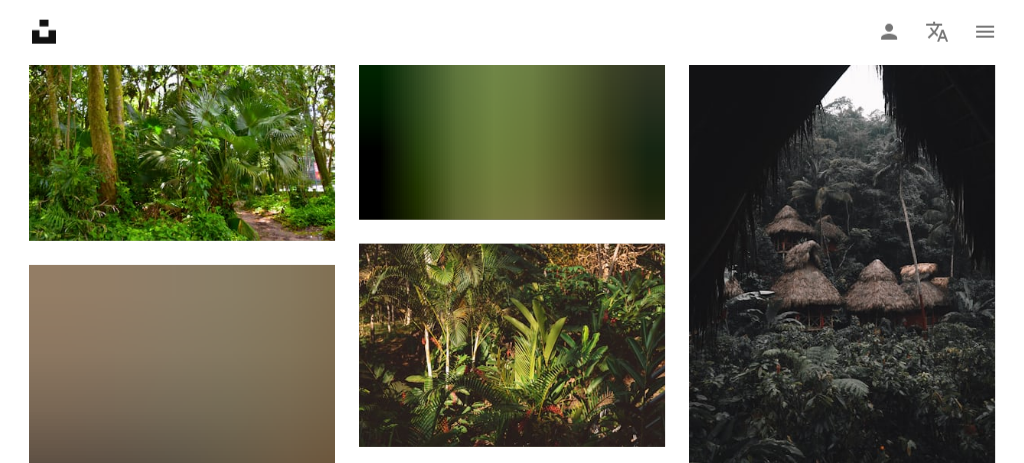 scroll, scrollTop: 5200, scrollLeft: 0, axis: vertical 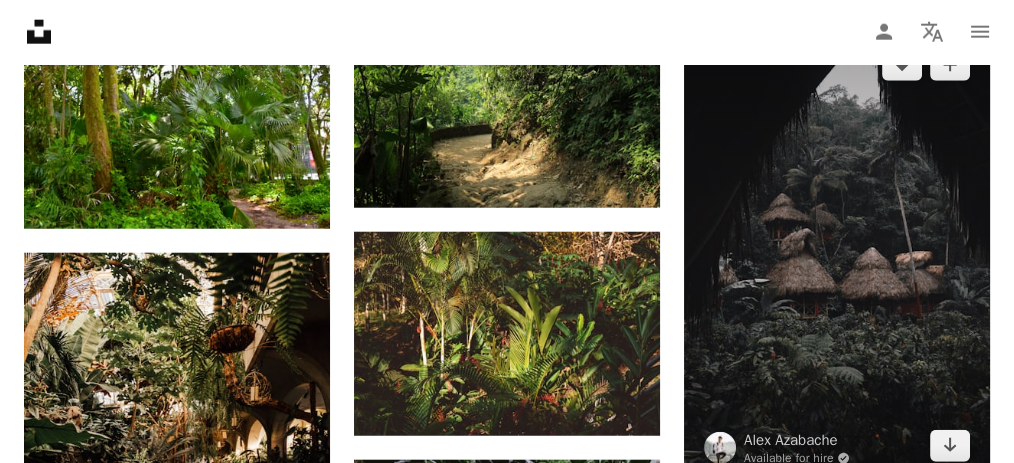 click at bounding box center [837, 256] 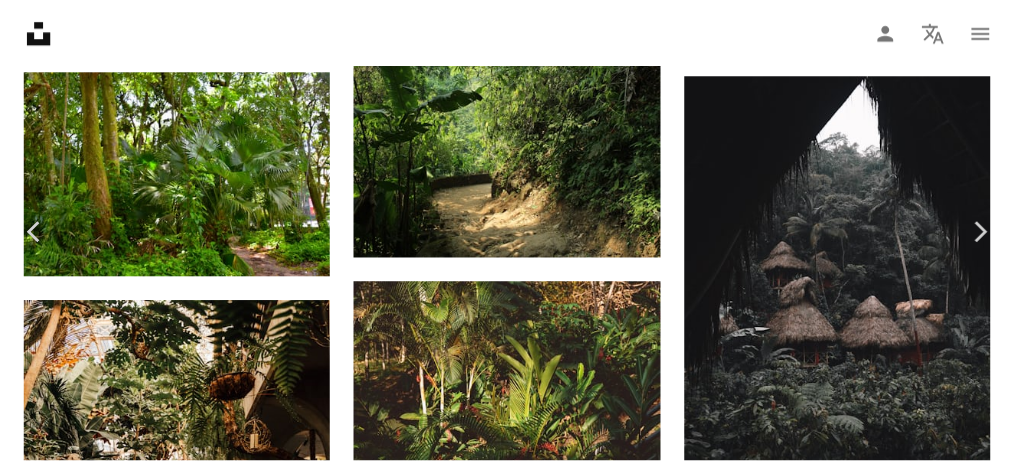 scroll, scrollTop: 133, scrollLeft: 0, axis: vertical 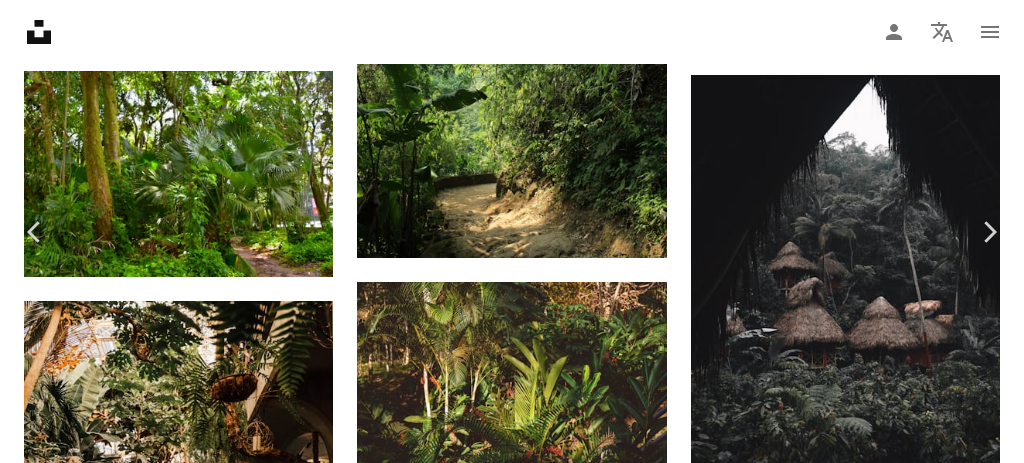 click 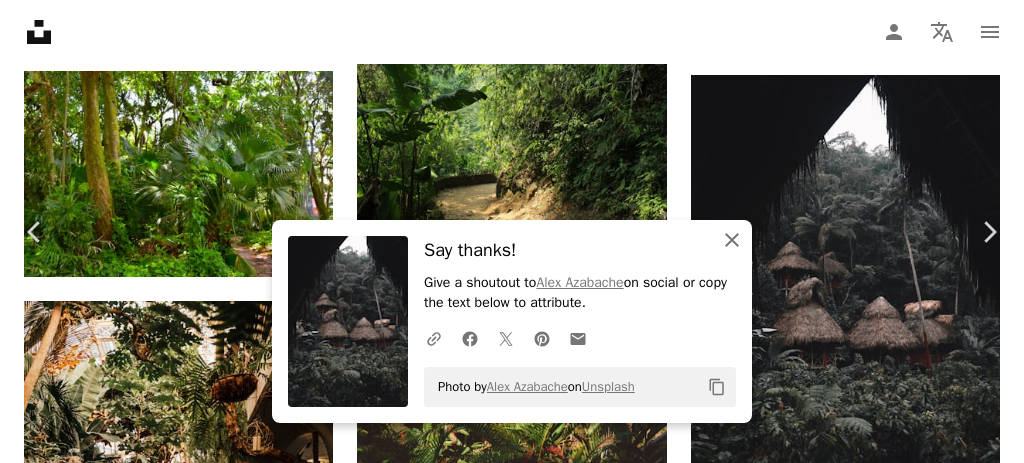 click on "An X shape" 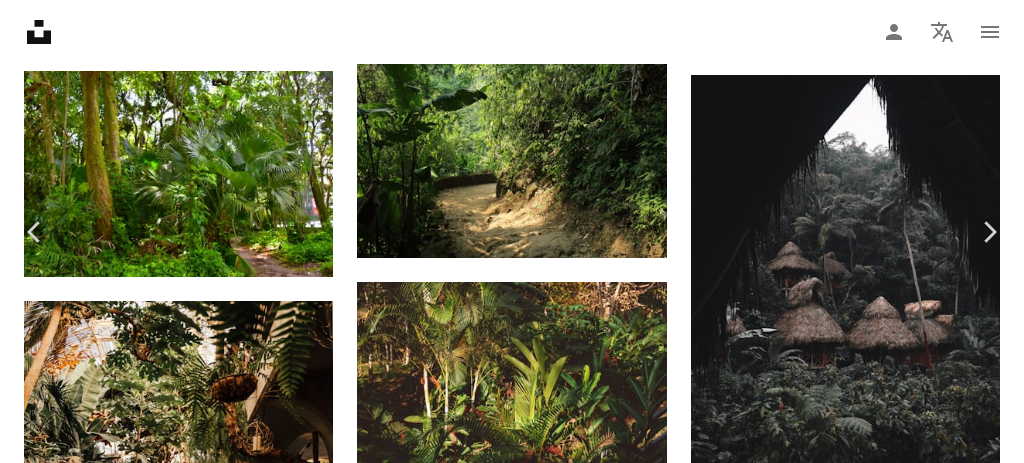 click on "An X shape" at bounding box center (20, 20) 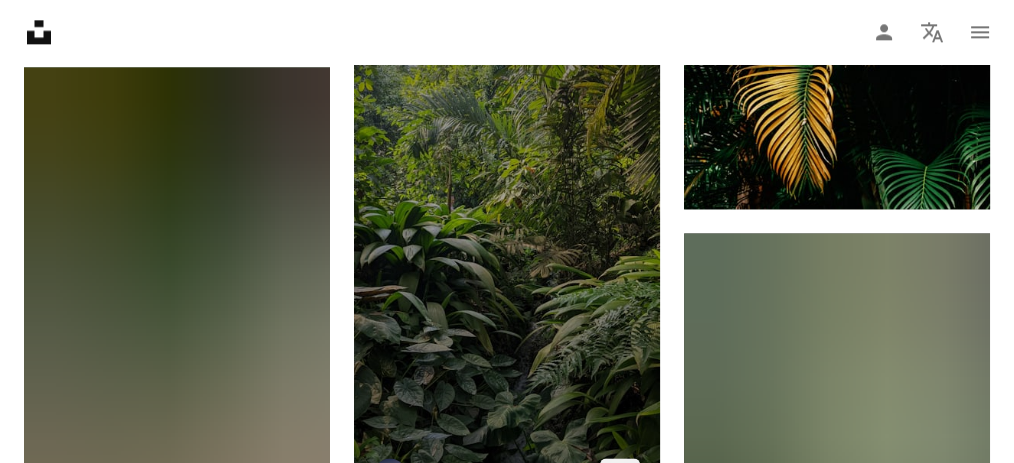 scroll, scrollTop: 10066, scrollLeft: 0, axis: vertical 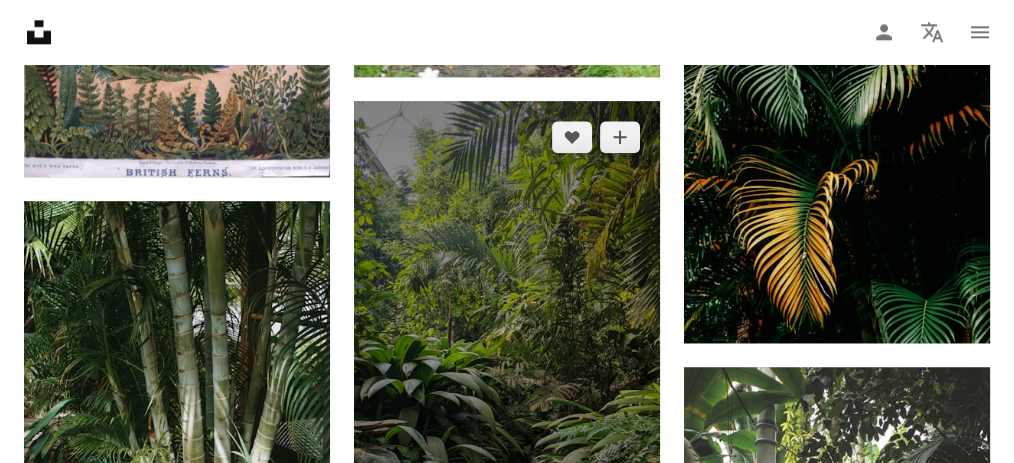 click at bounding box center [507, 373] 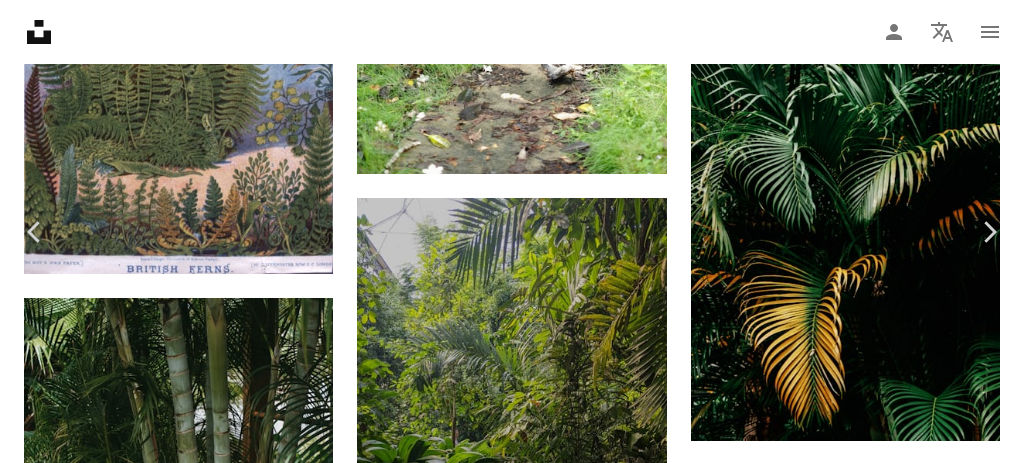 click on "Chevron down" 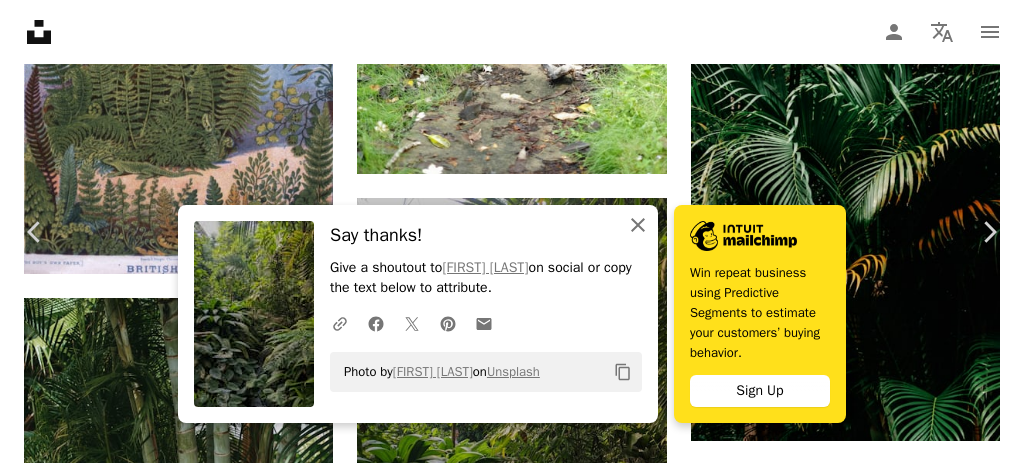 click 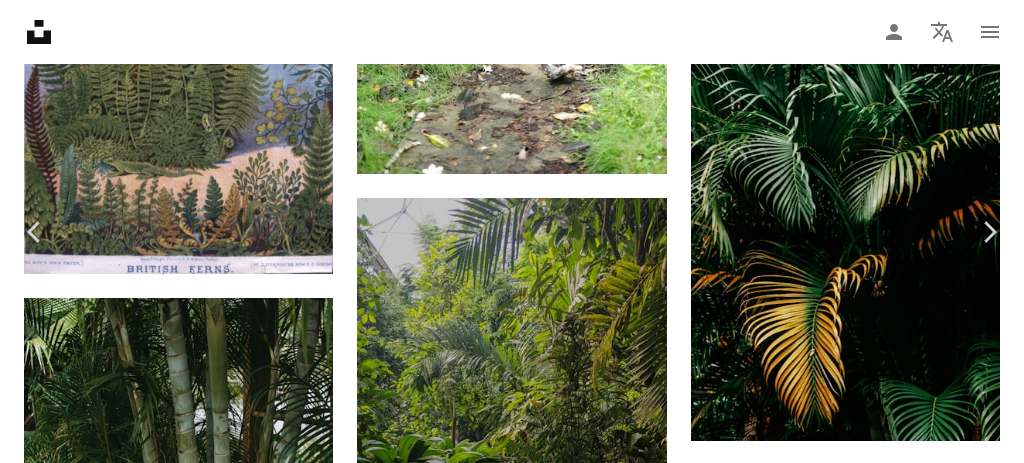 click on "An X shape" at bounding box center (20, 20) 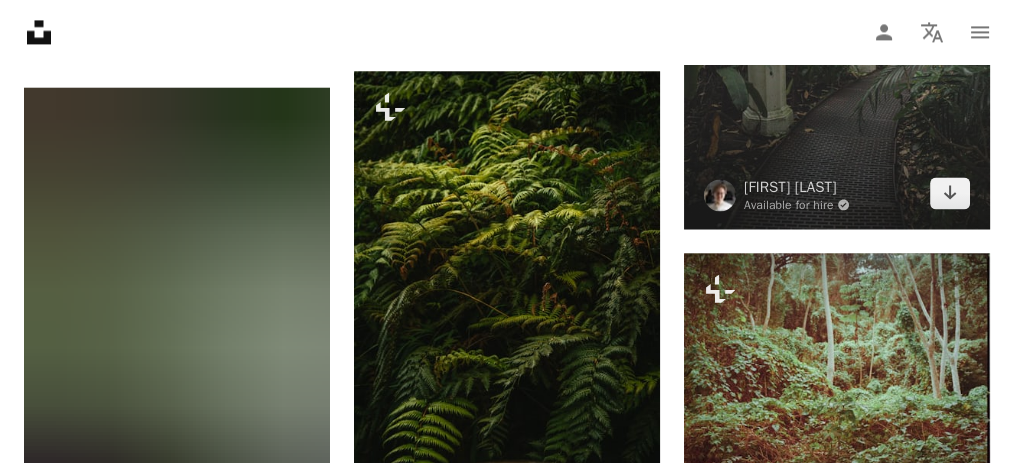 scroll, scrollTop: 10666, scrollLeft: 0, axis: vertical 